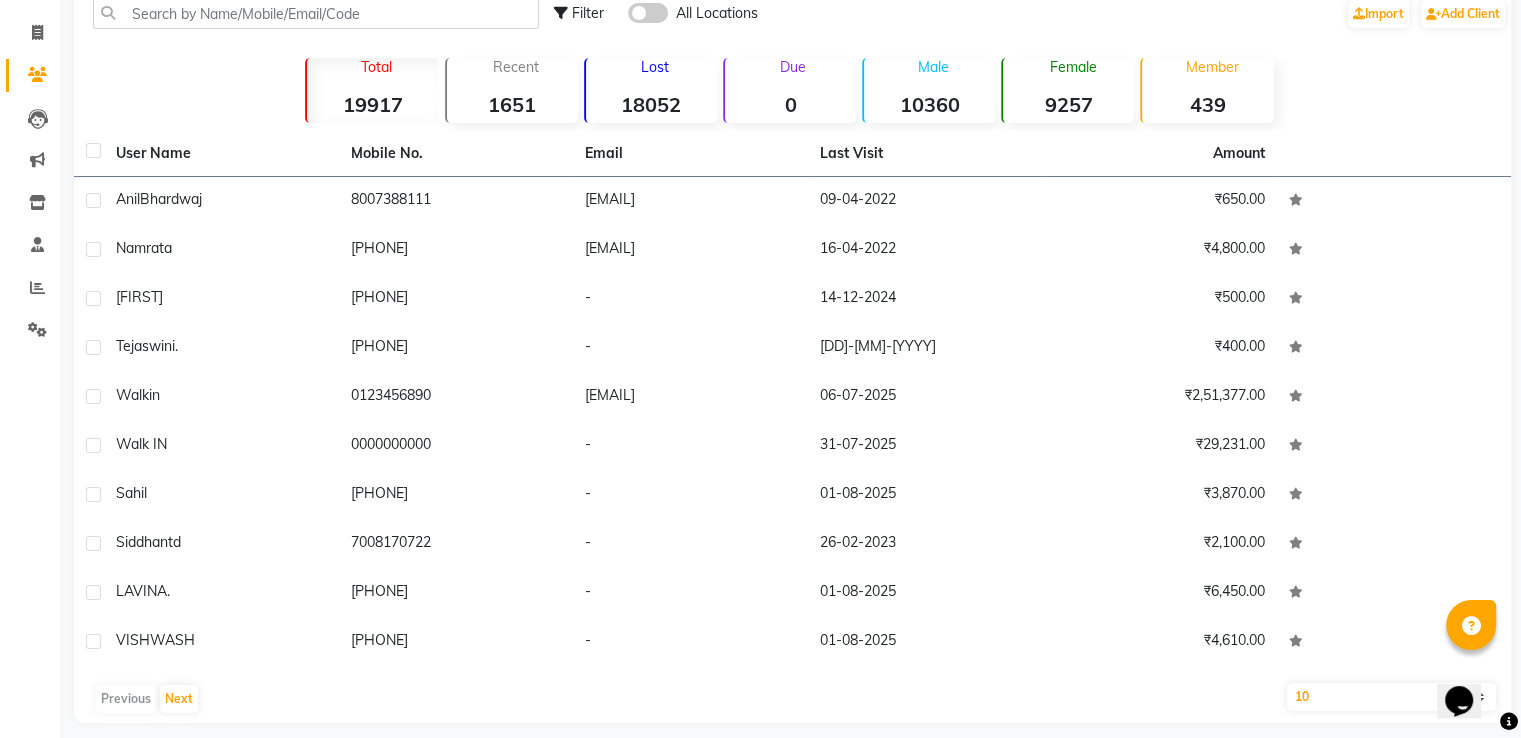 scroll, scrollTop: 113, scrollLeft: 0, axis: vertical 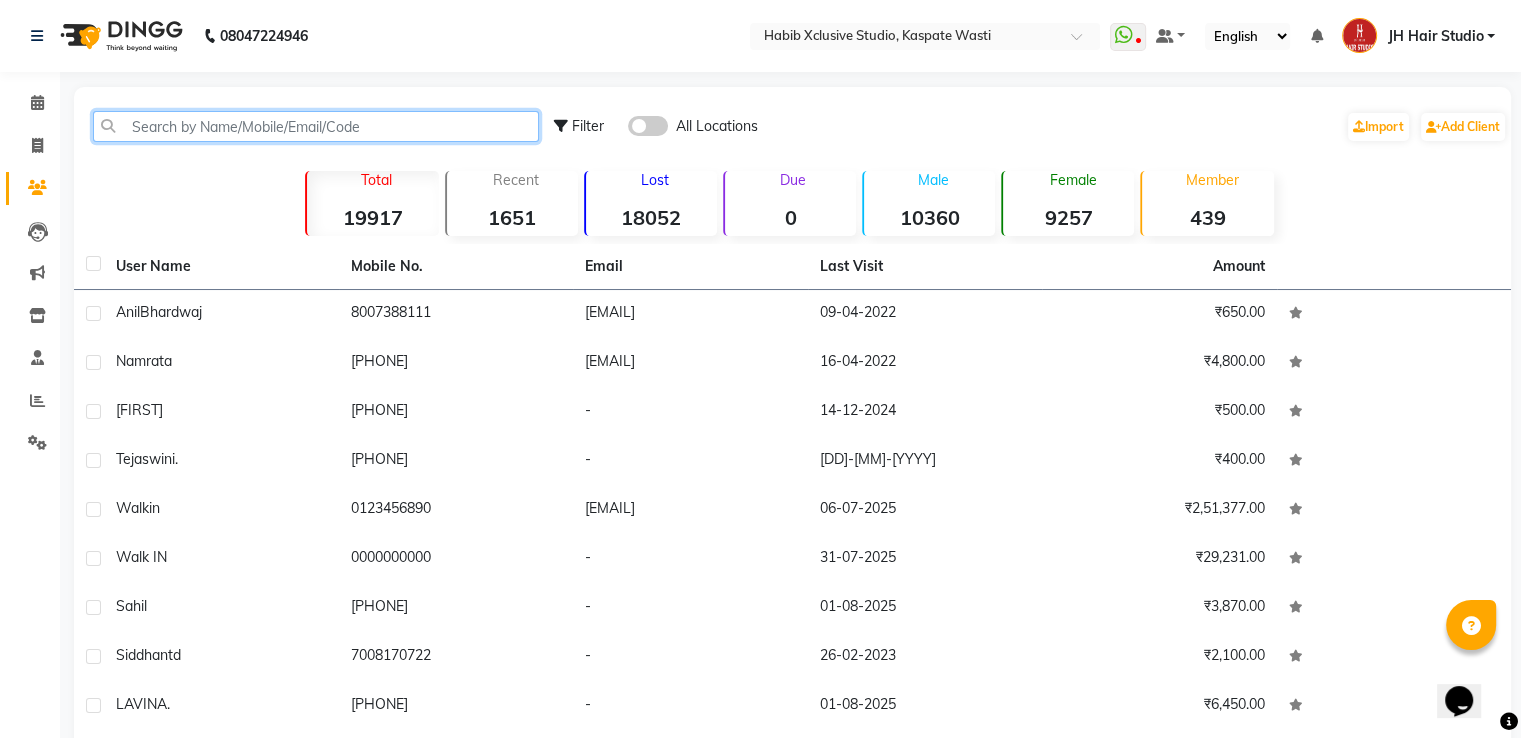 click 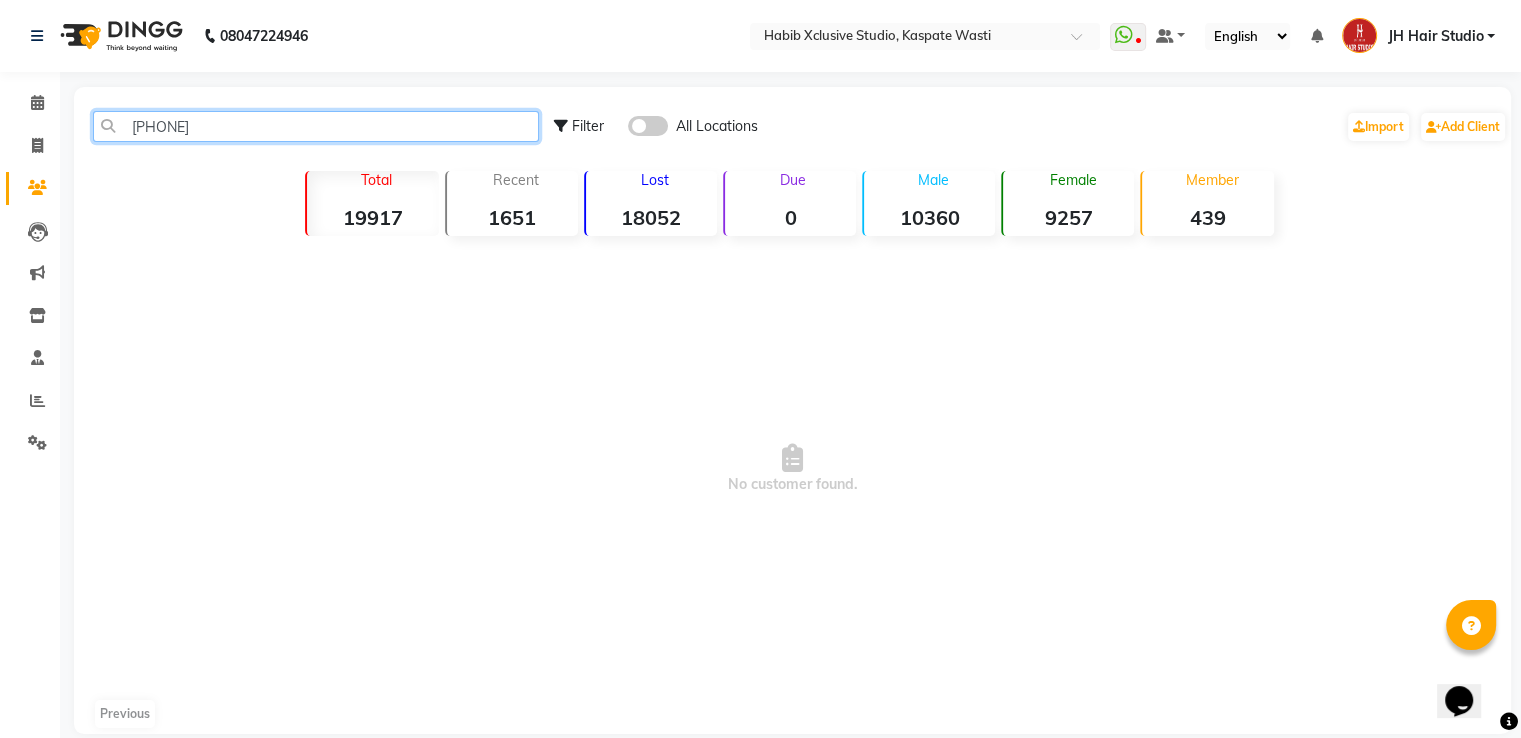 type on "[PHONE]" 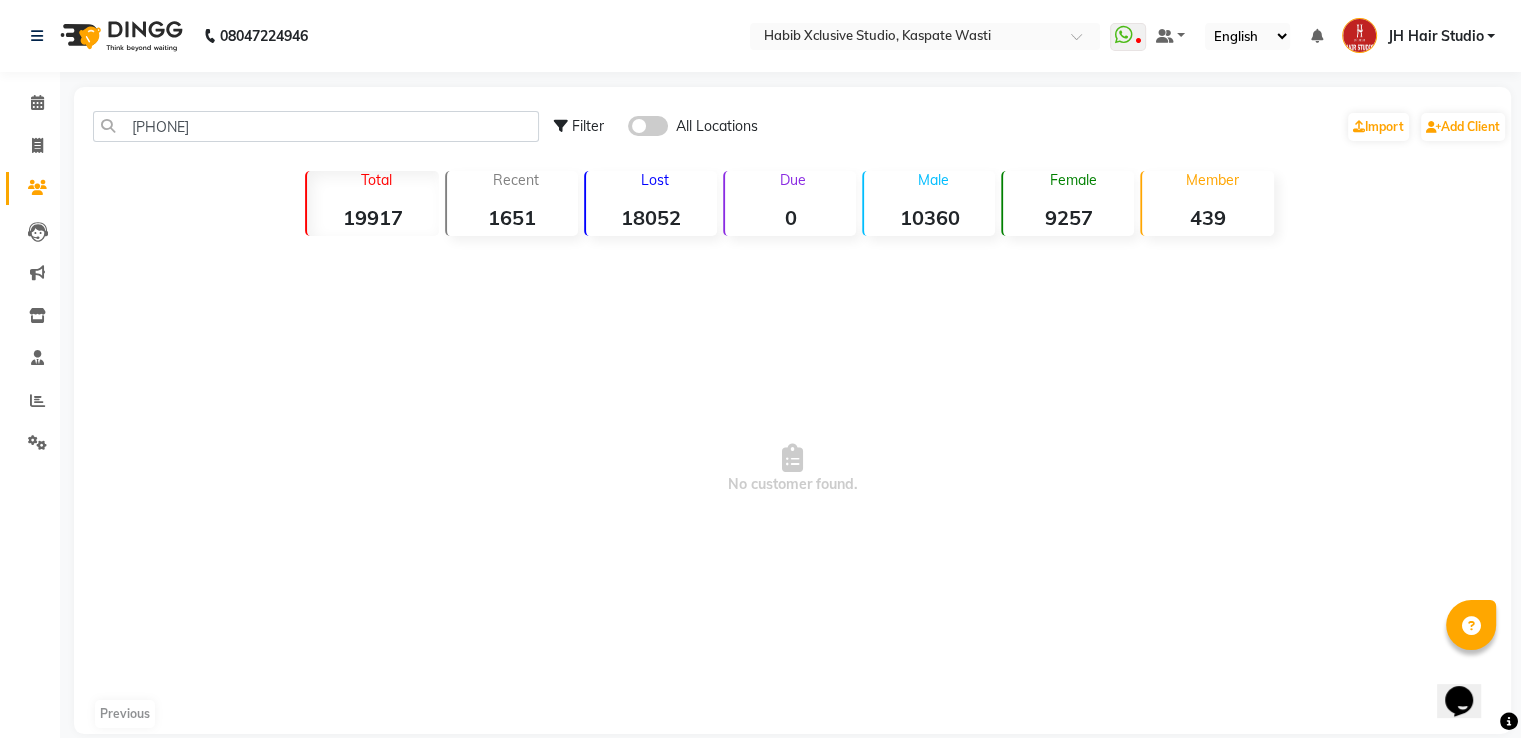 click 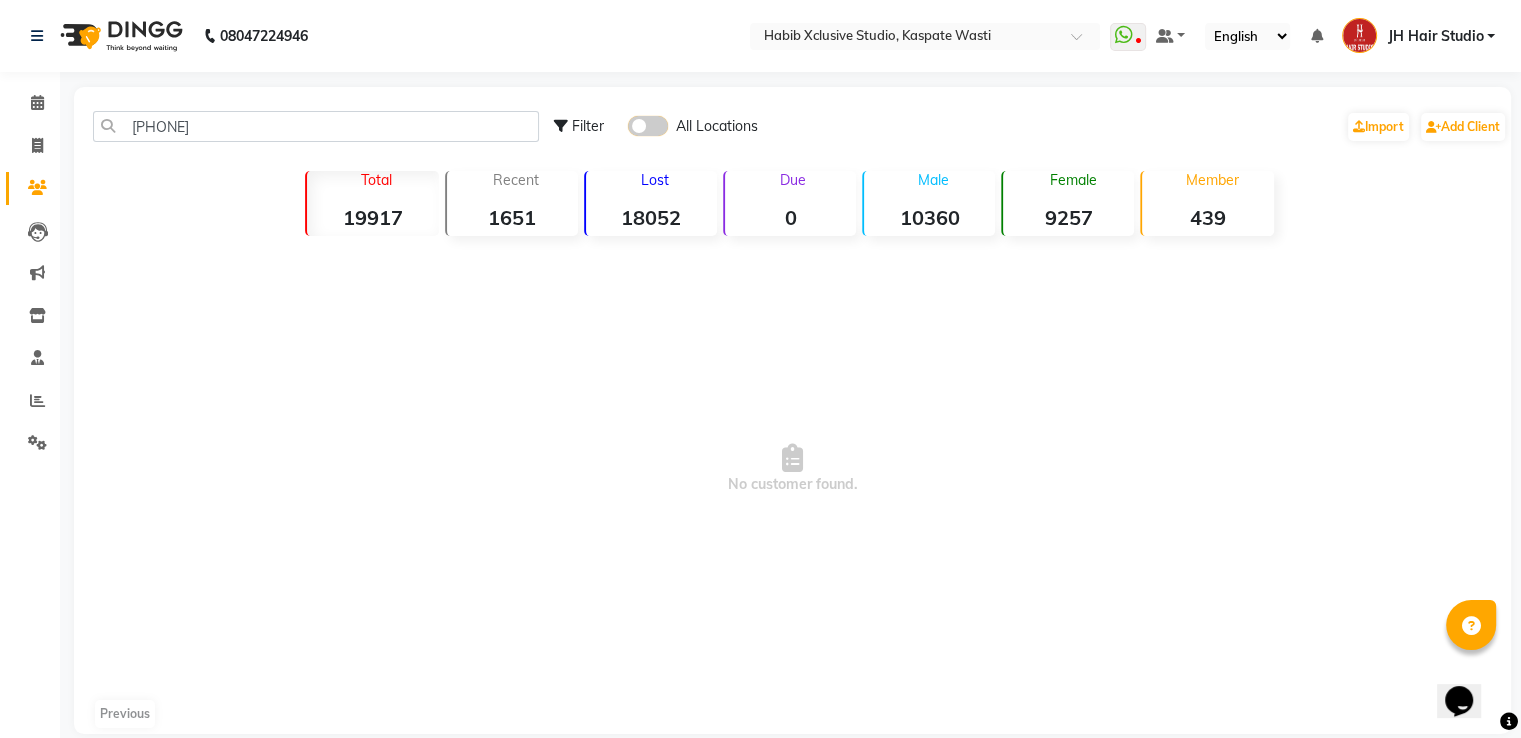 click 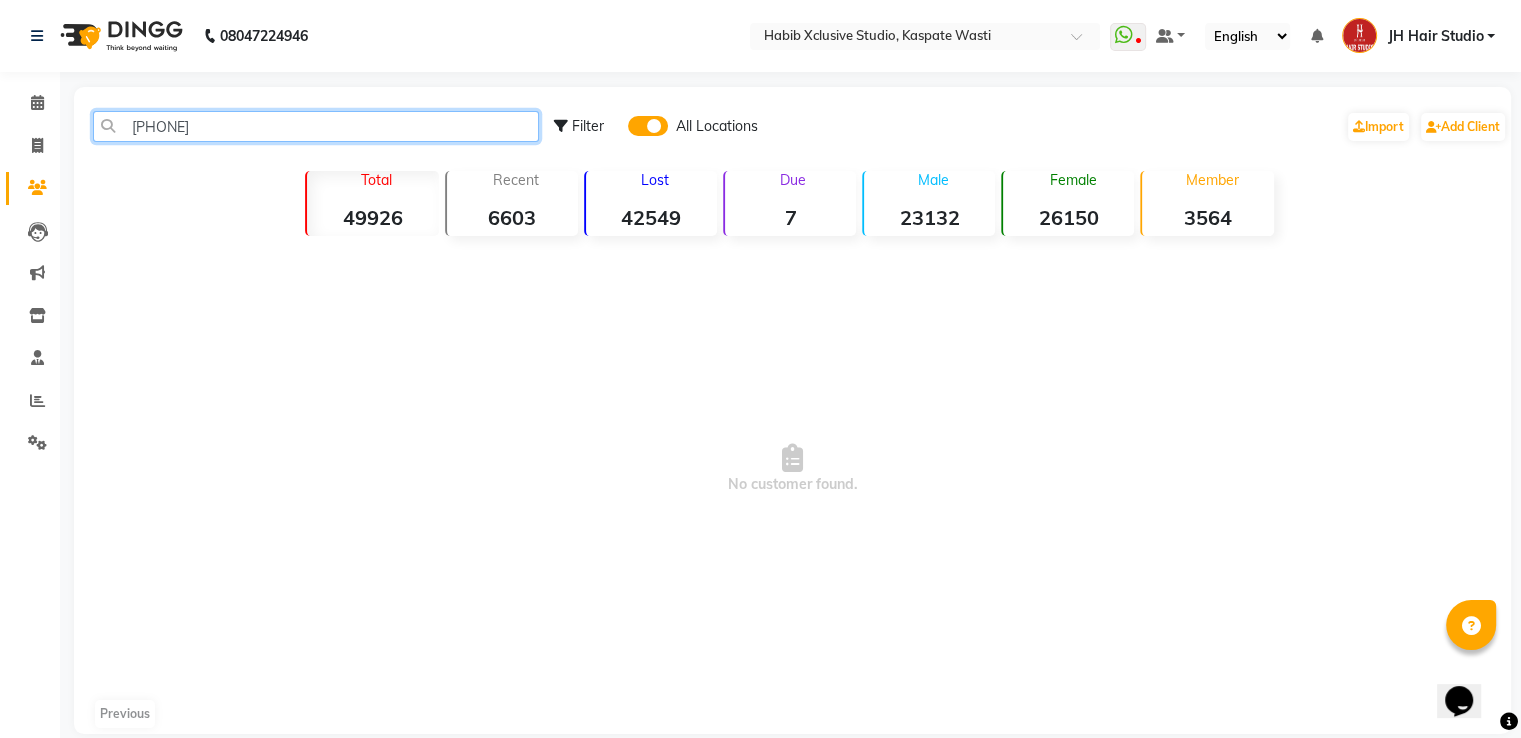click on "9619134435" 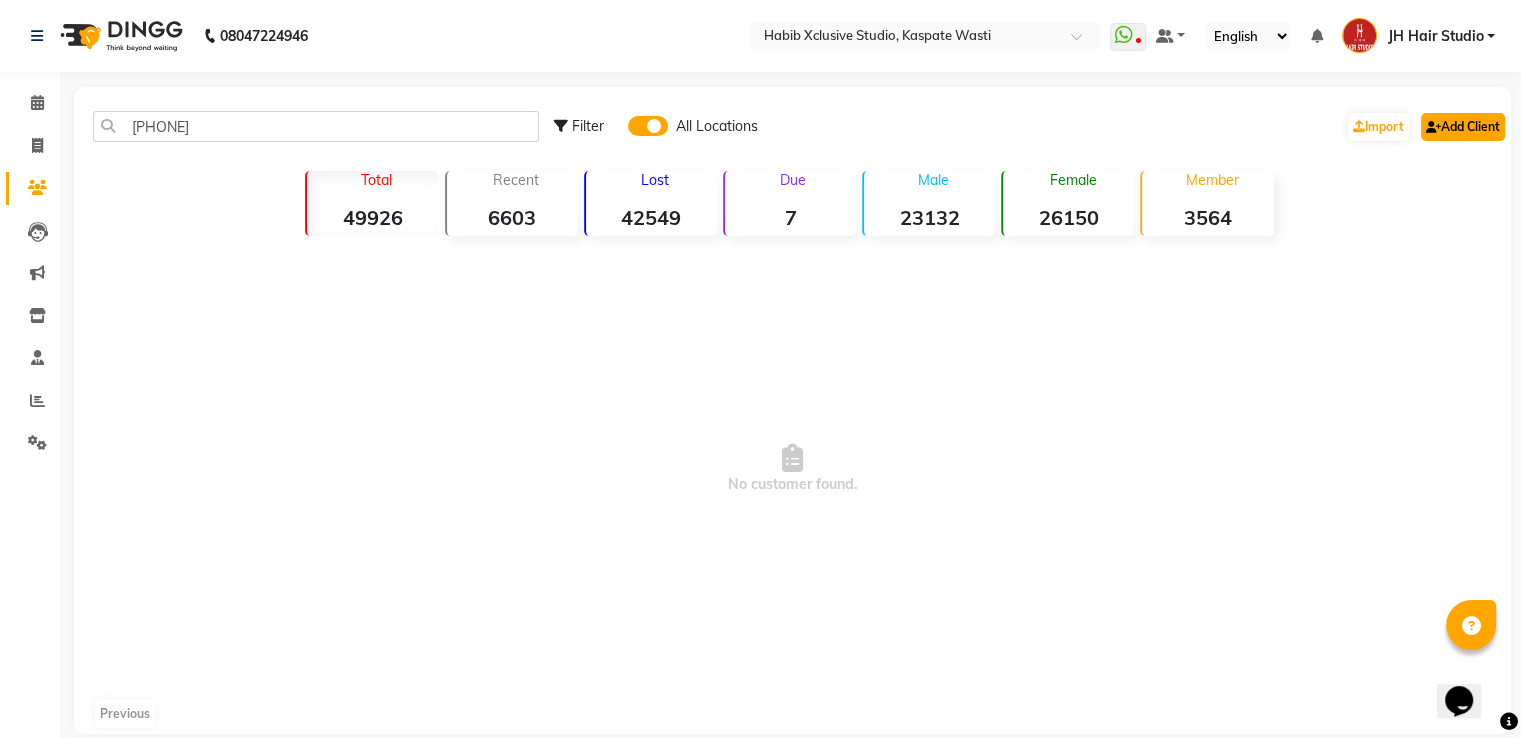 click on "Add Client" 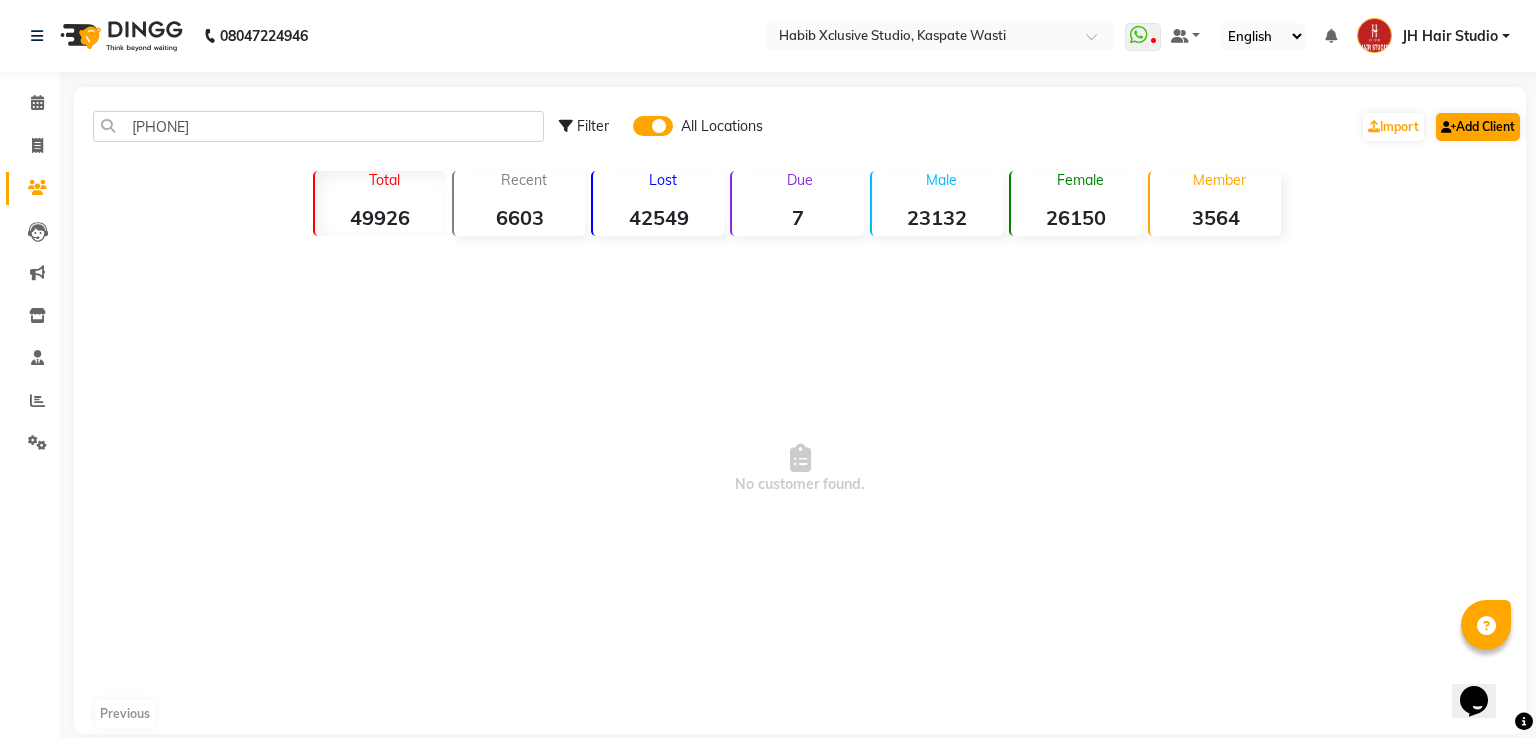 select on "22" 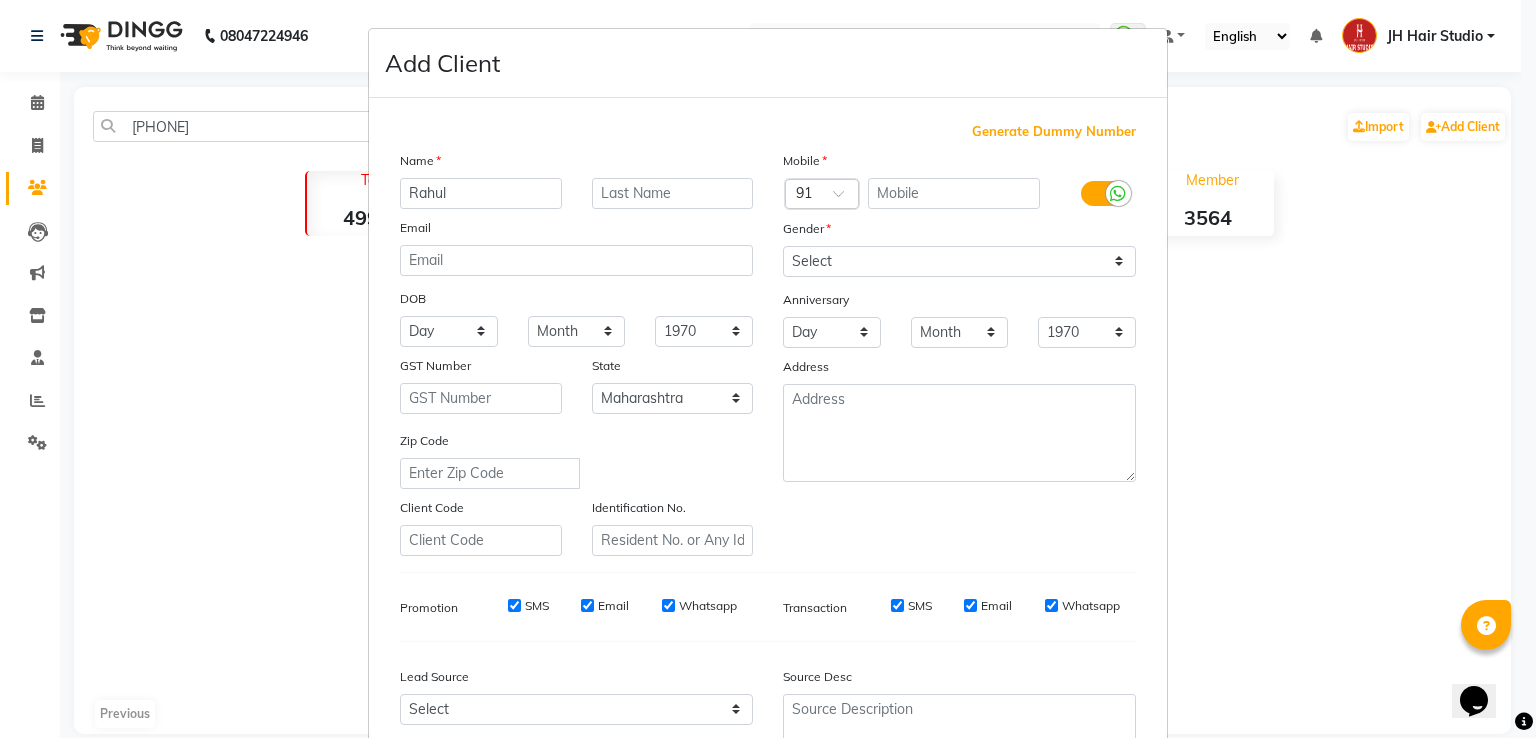 type on "Rahul" 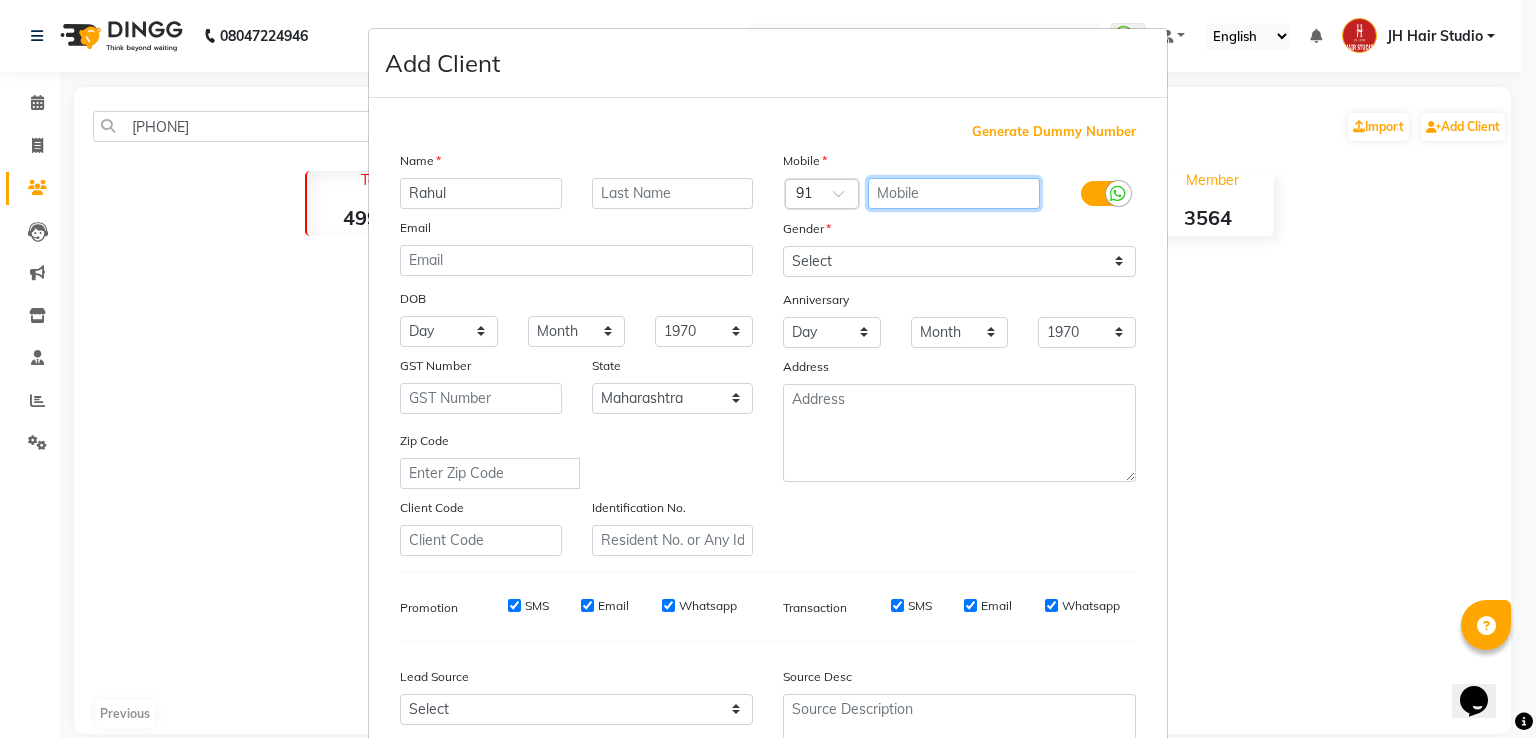 click at bounding box center (954, 193) 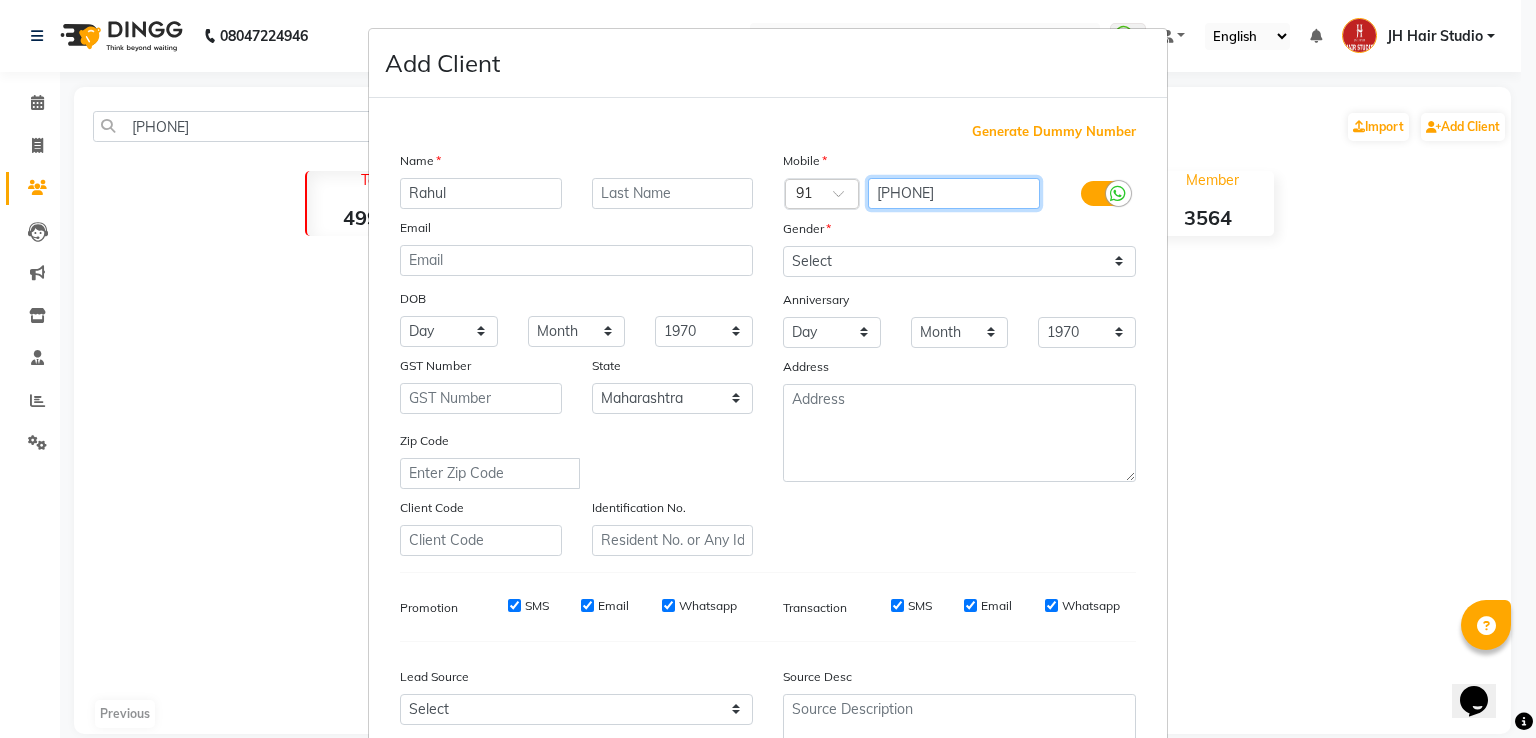 type on "9619134435" 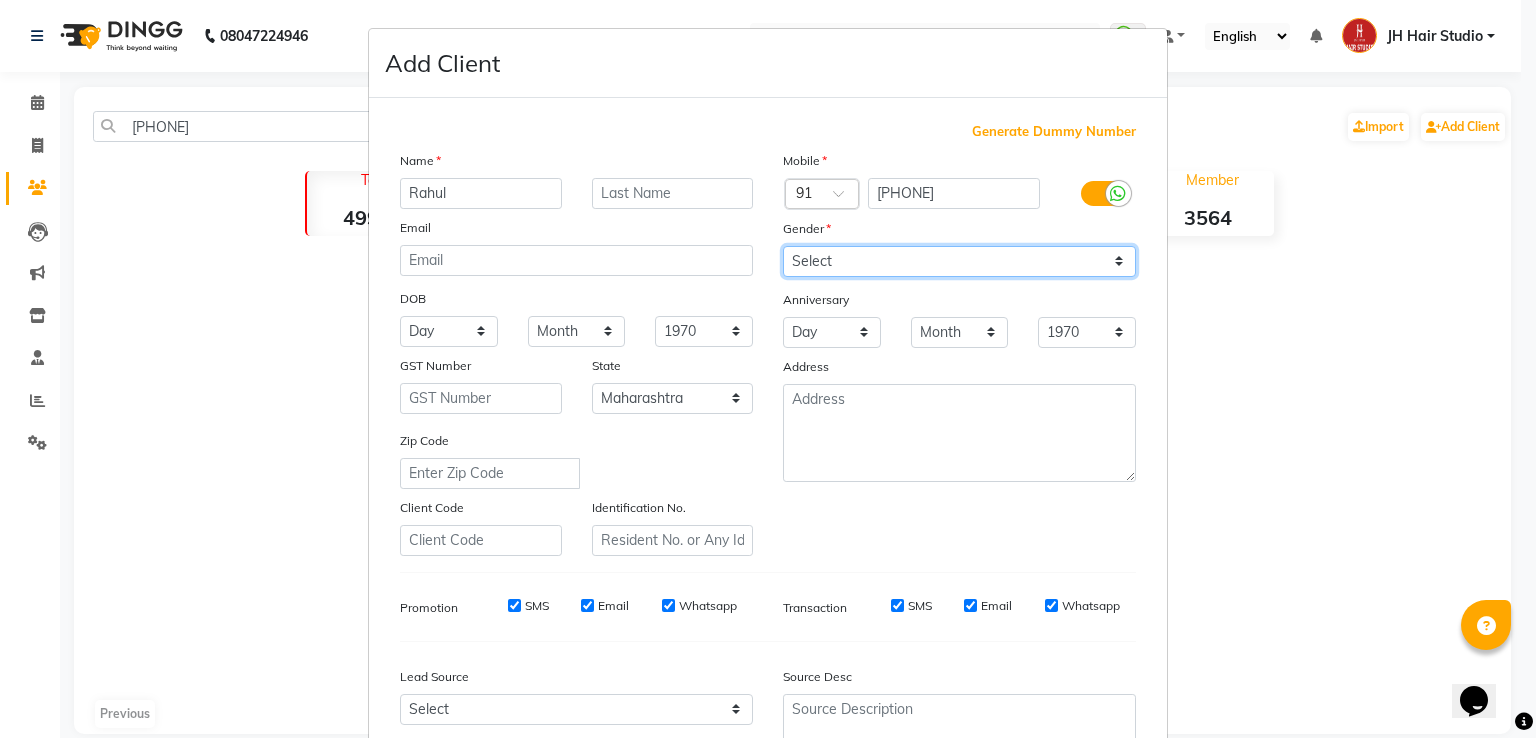 click on "Select Male Female Other Prefer Not To Say" at bounding box center (959, 261) 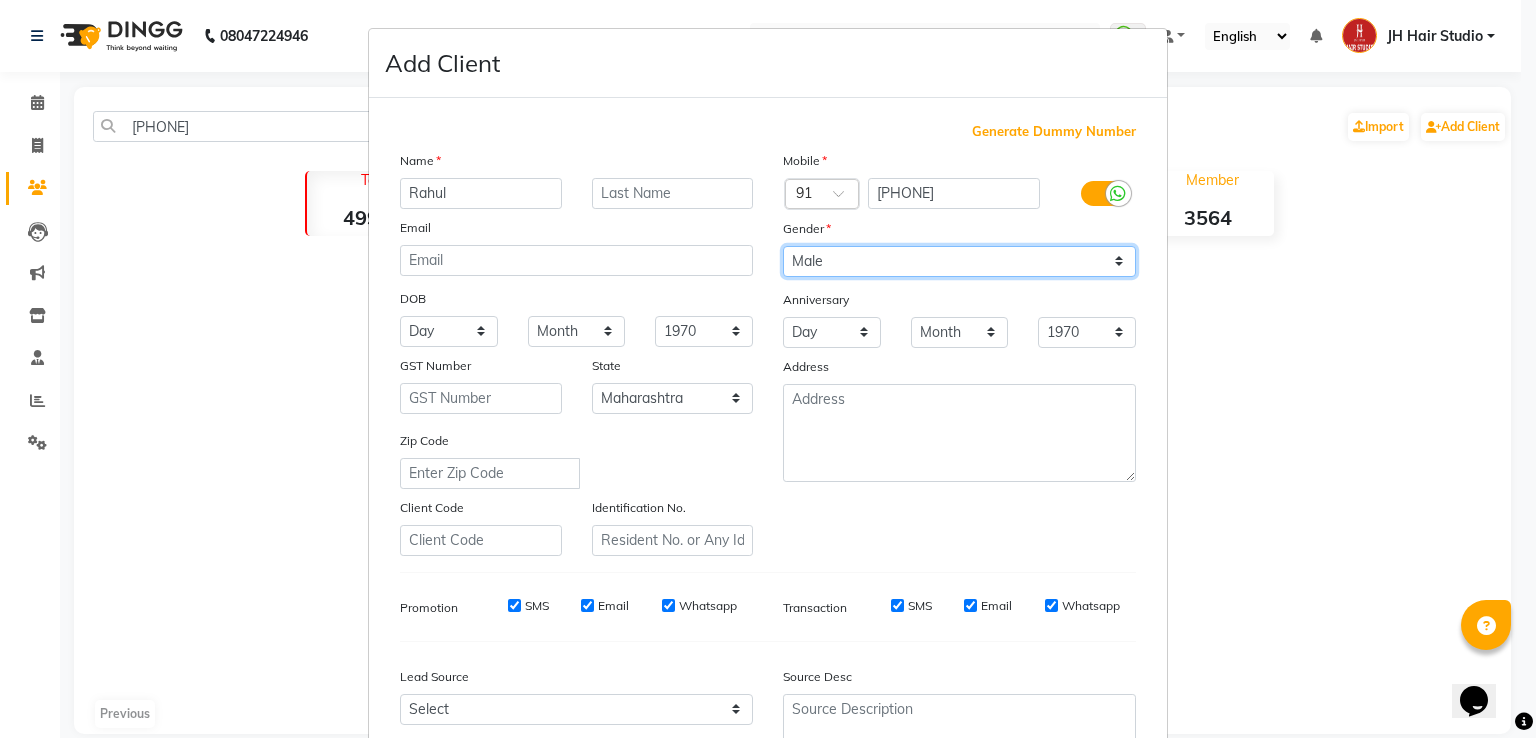 click on "Select Male Female Other Prefer Not To Say" at bounding box center [959, 261] 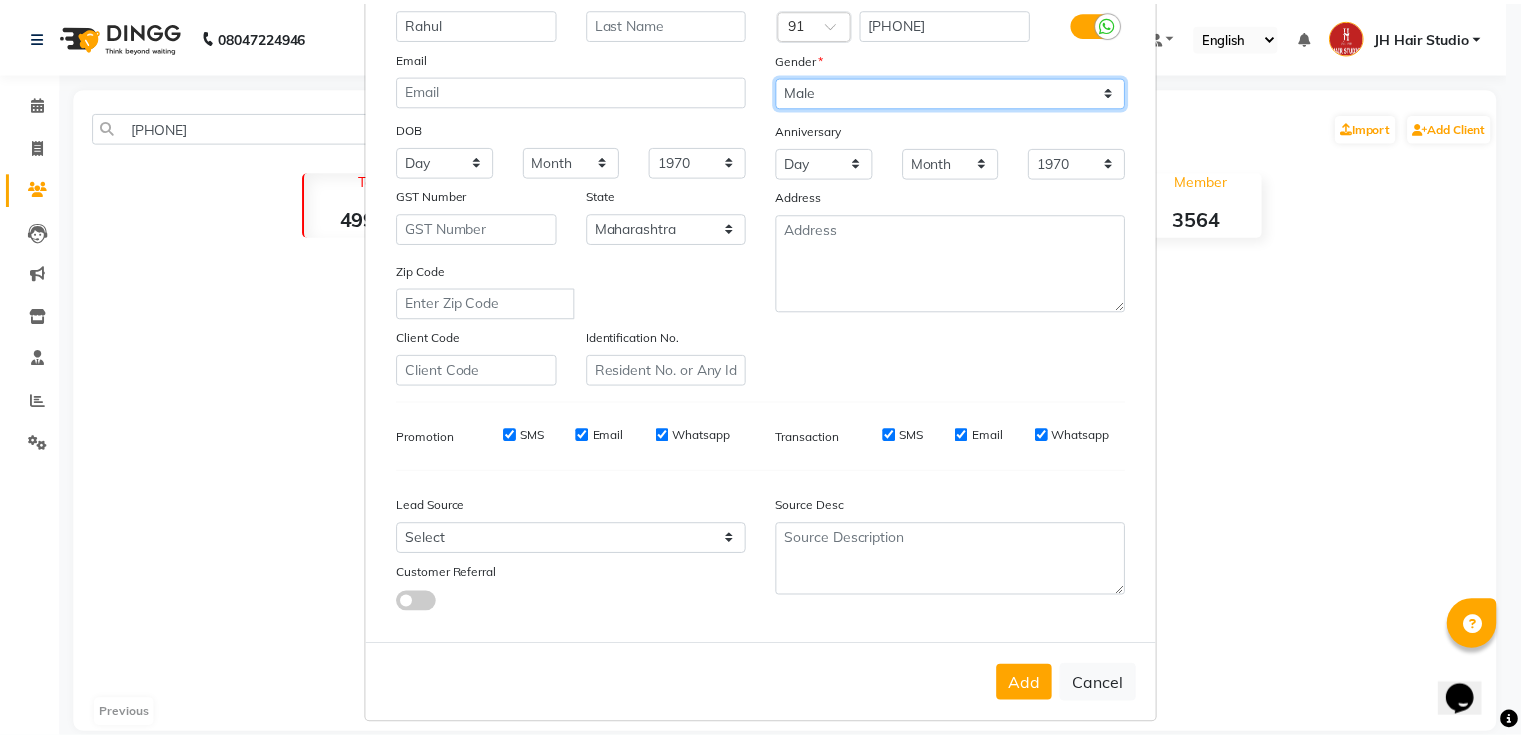 scroll, scrollTop: 174, scrollLeft: 0, axis: vertical 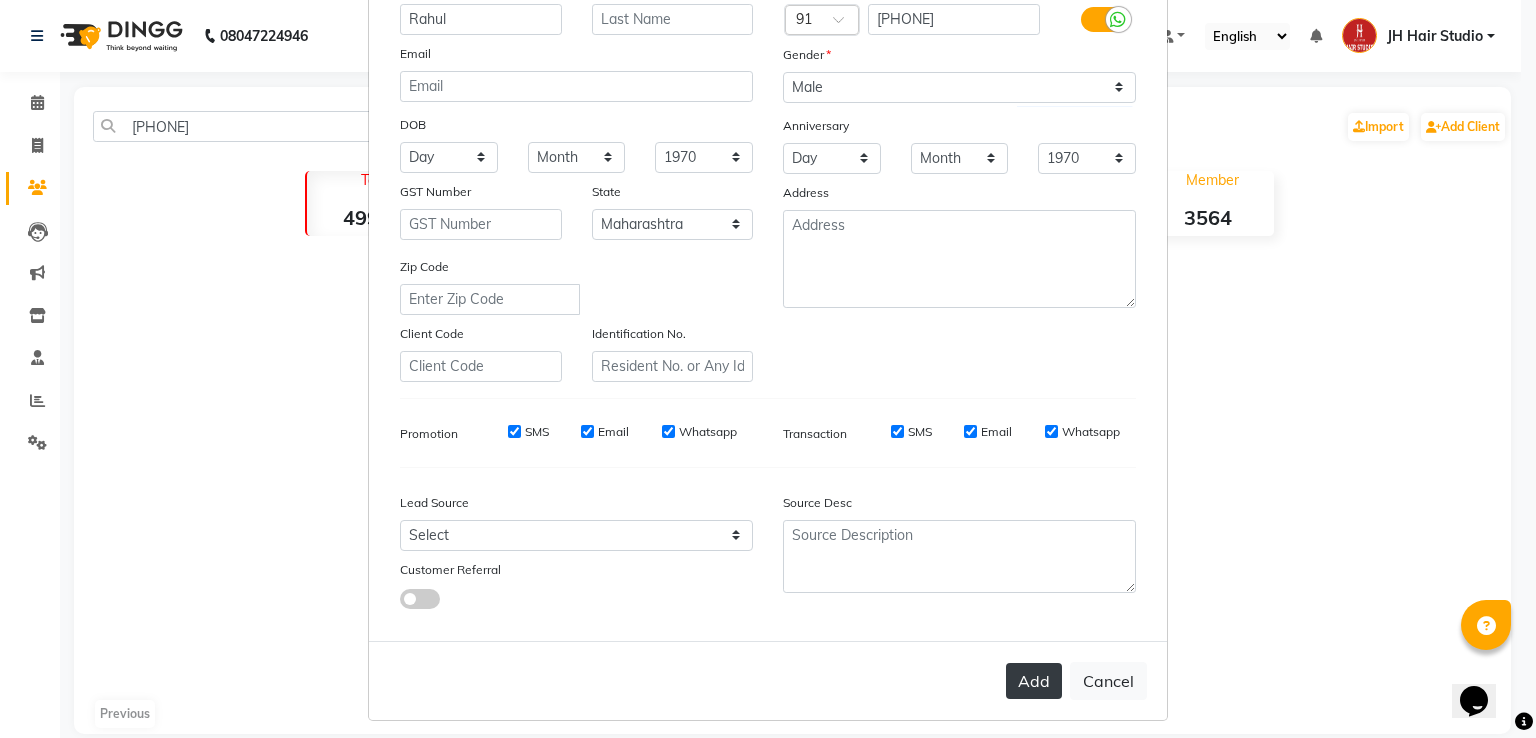 click on "Add" at bounding box center (1034, 681) 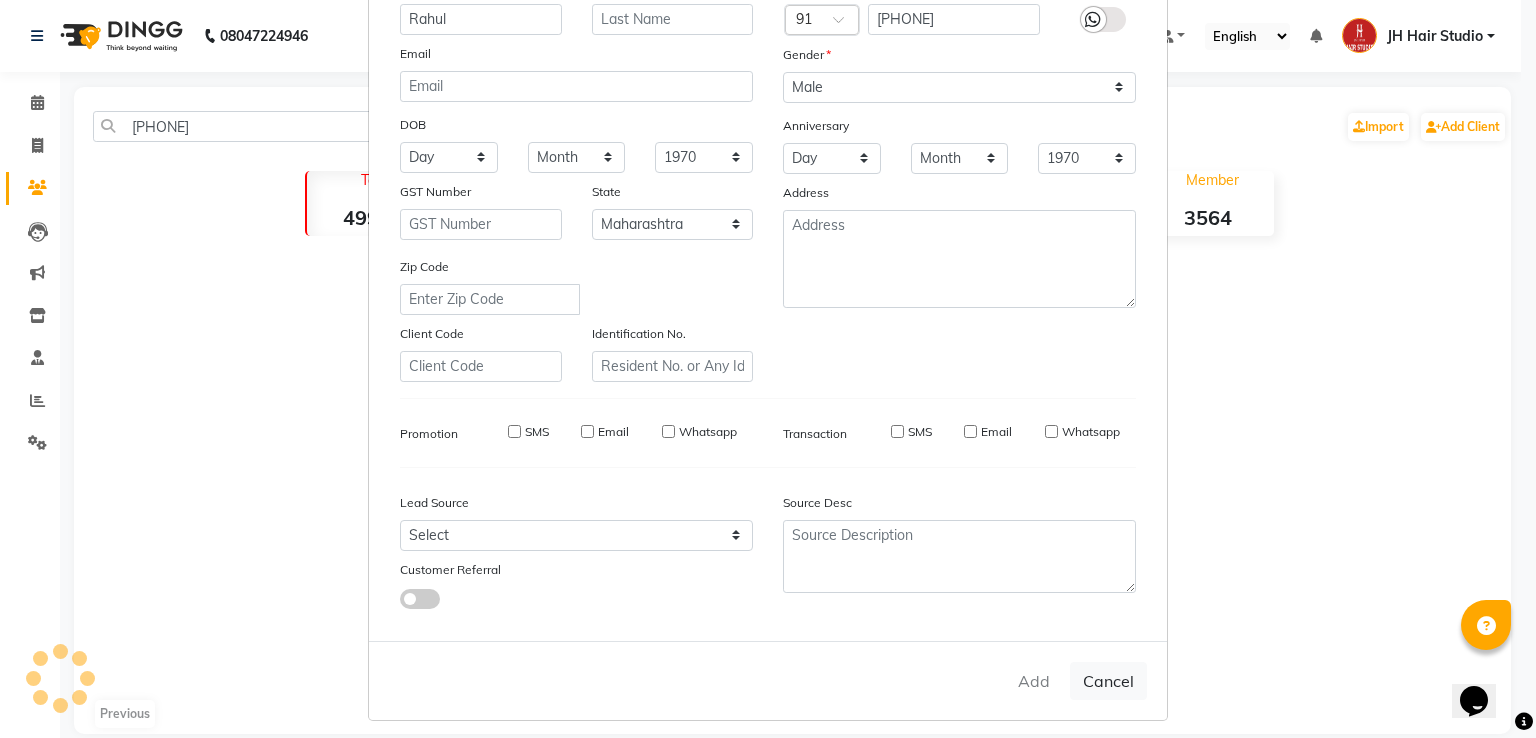 type 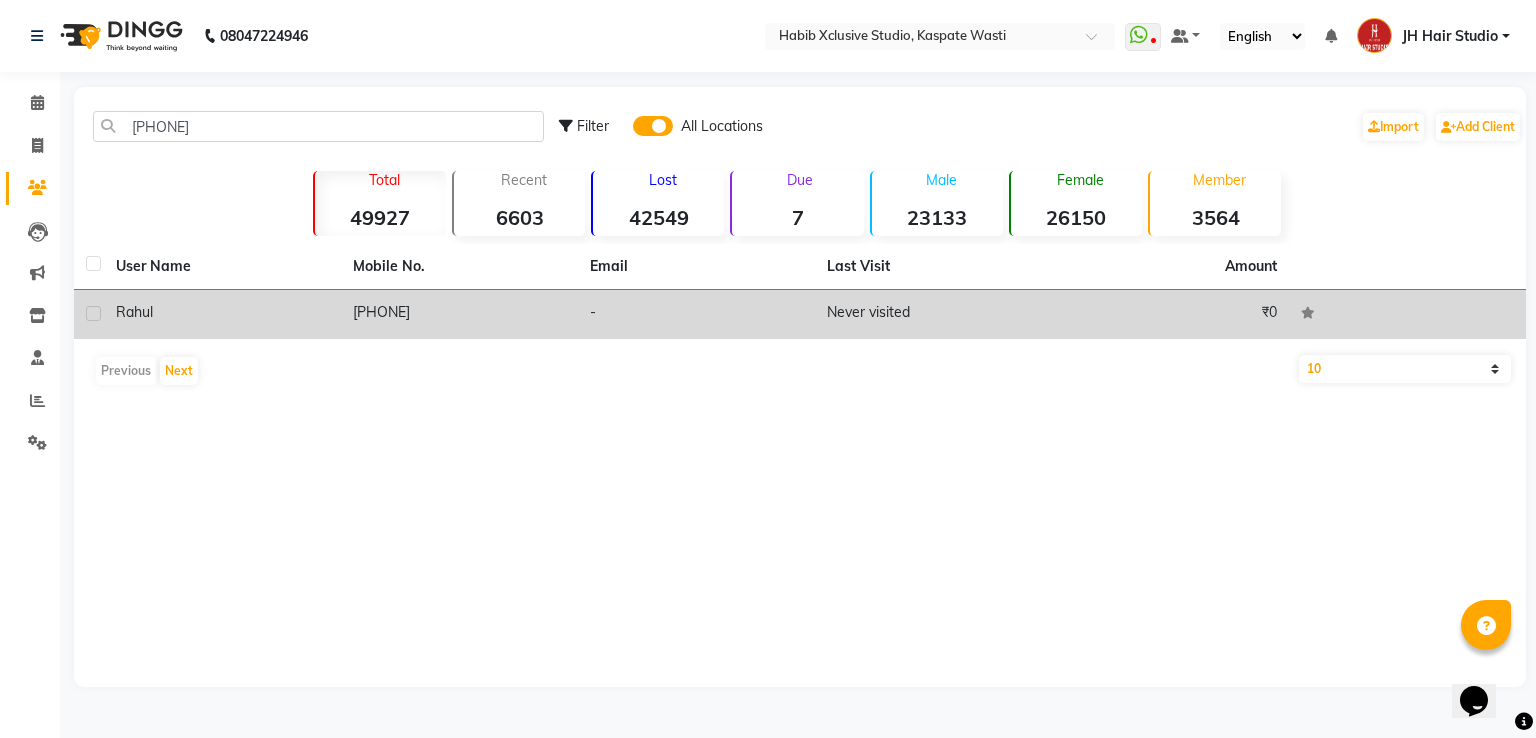 click on "Never visited" 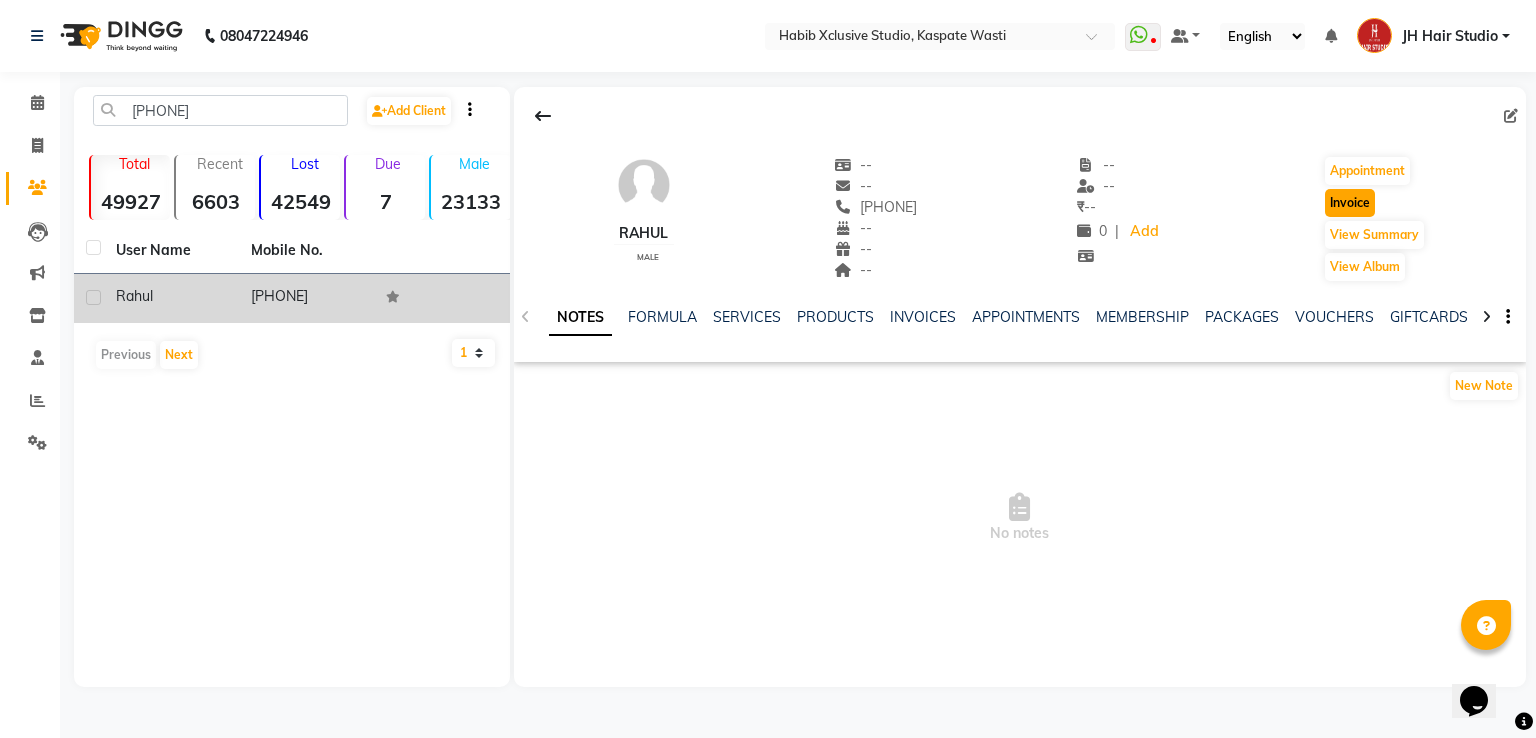 click on "Invoice" 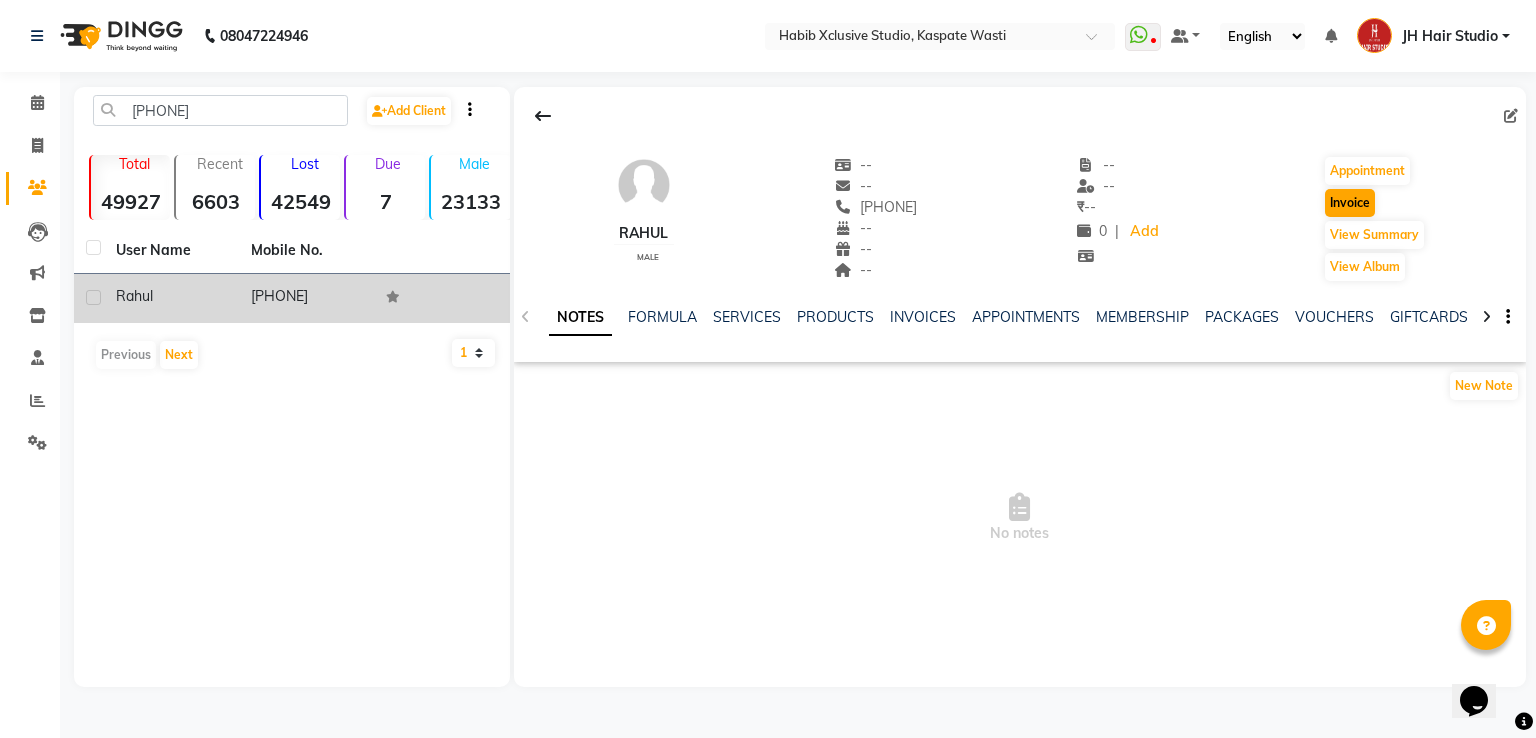 select on "130" 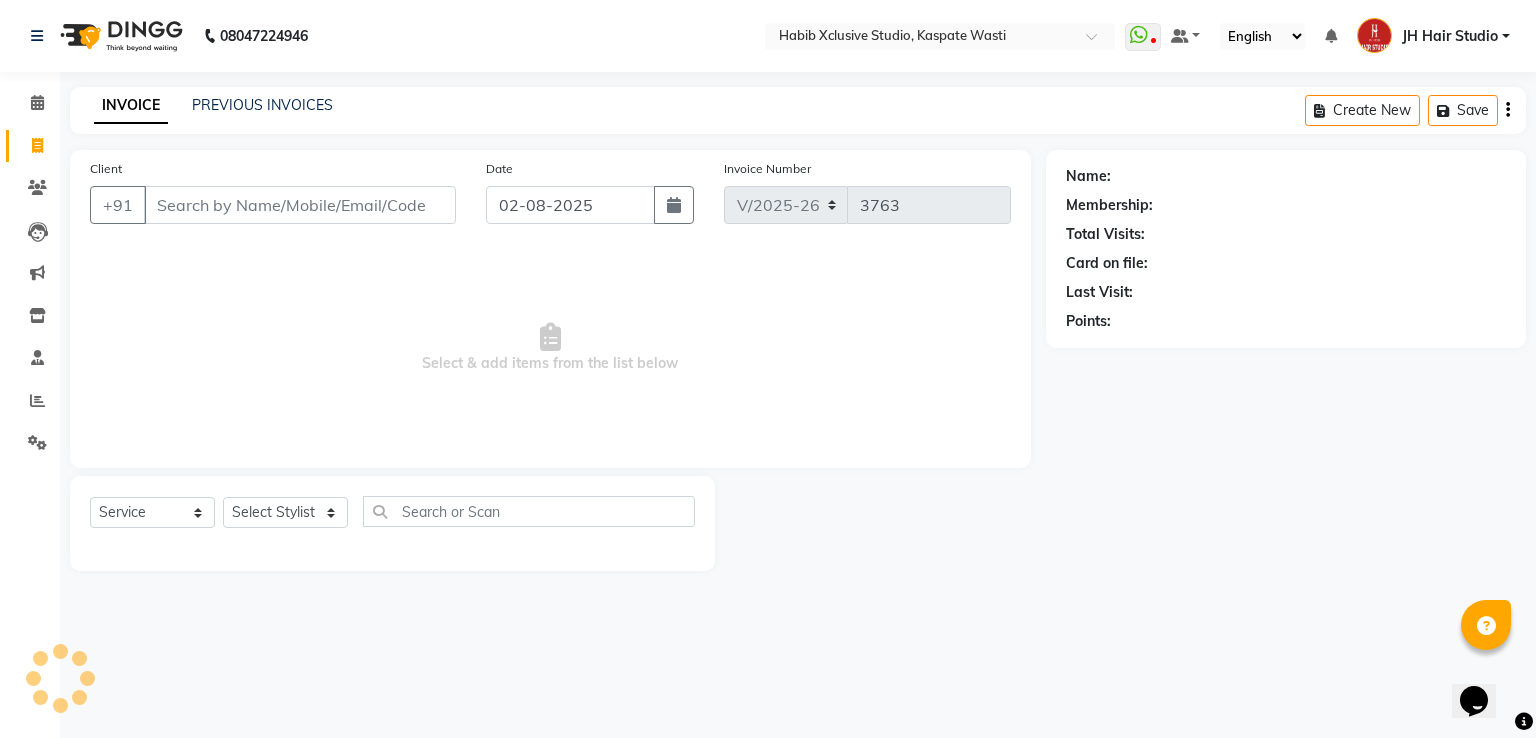 type on "9619134435" 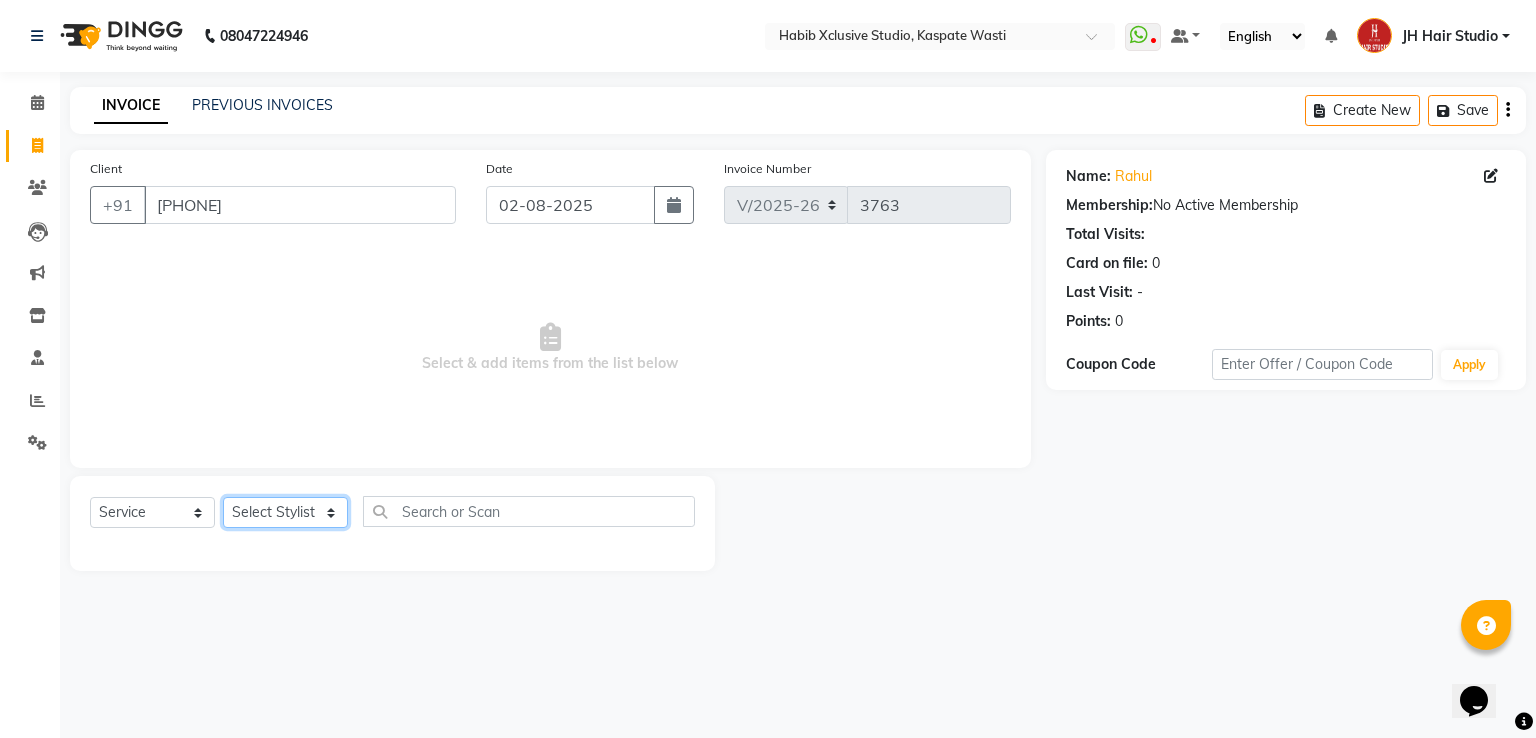 click on "Select Stylist [F1] GANESH [F1] Jagdish  [ F1] RAM [F1]Sanjay [F1]Siddhu [F1] Suraj  [F1] USHA [F2] AYAN  [F2] Deepak [F2] Smital [JH] DUBALE  GANESH [JH] Gopal Wagh JH Hair Studio [JH] Harish [JH] Omkar [JH] Shahwaz Shaikh [JH] SIDDHANT  [JH] SWAPNIL [JH] Tushaar" 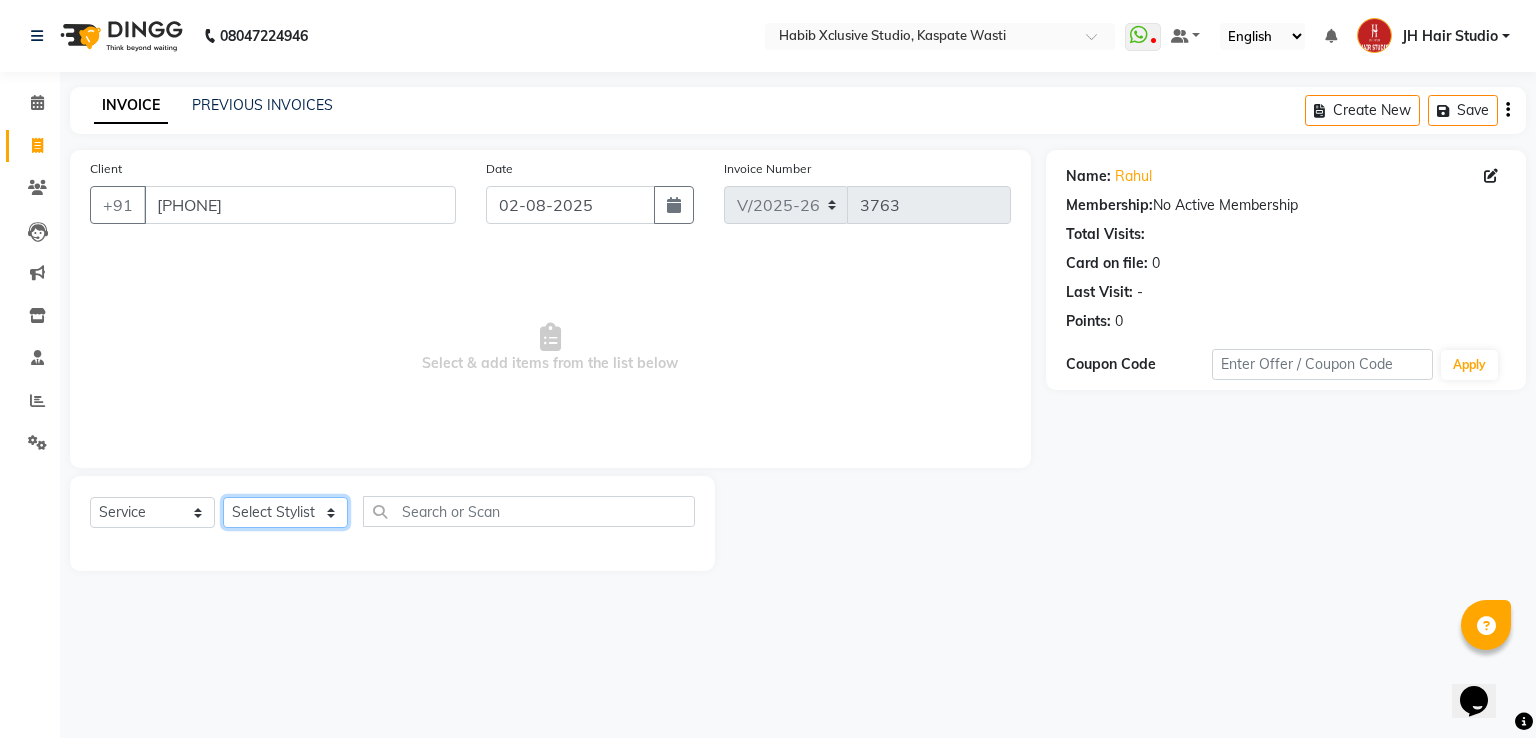select on "63820" 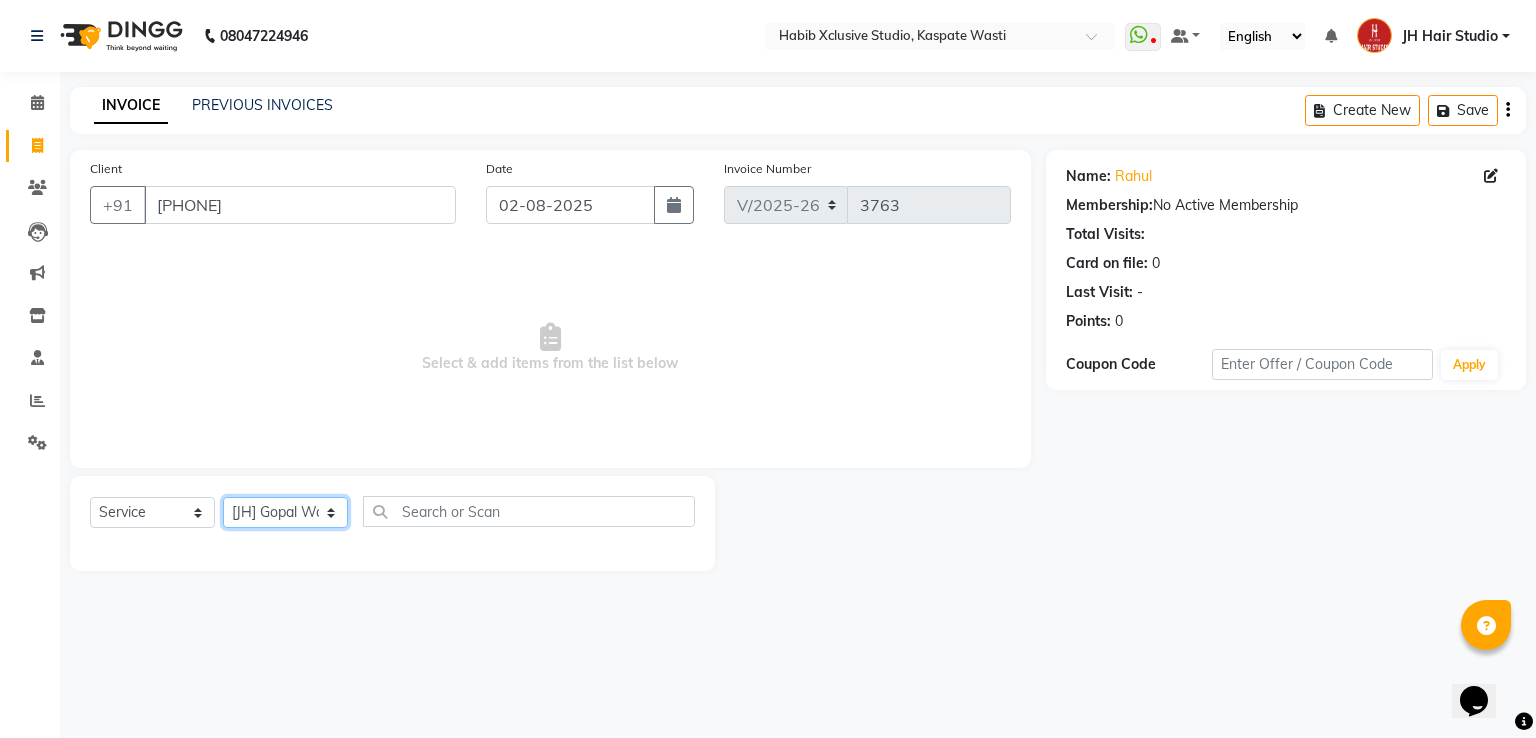 click on "Select Stylist [F1] GANESH [F1] Jagdish  [ F1] RAM [F1]Sanjay [F1]Siddhu [F1] Suraj  [F1] USHA [F2] AYAN  [F2] Deepak [F2] Smital [JH] DUBALE  GANESH [JH] Gopal Wagh JH Hair Studio [JH] Harish [JH] Omkar [JH] Shahwaz Shaikh [JH] SIDDHANT  [JH] SWAPNIL [JH] Tushaar" 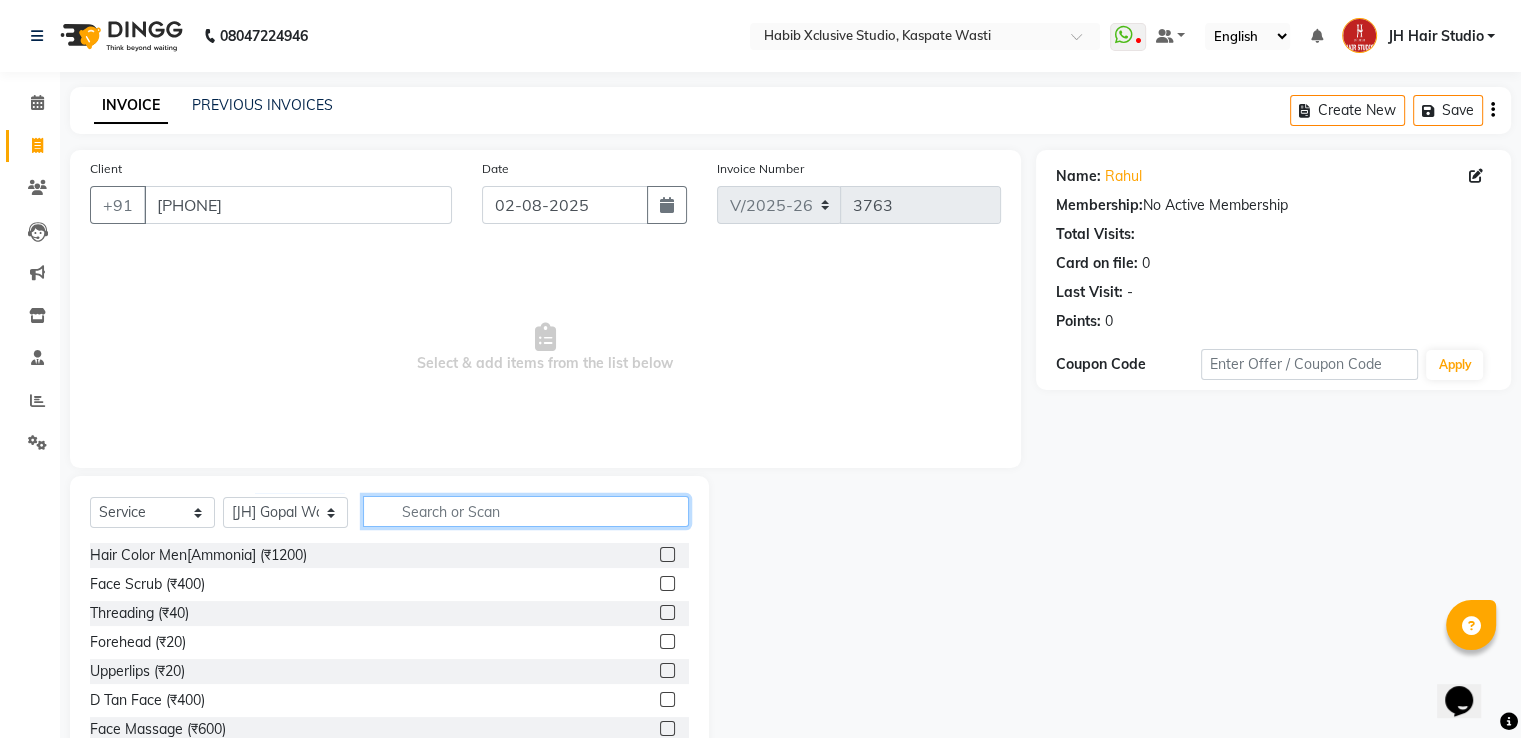 click 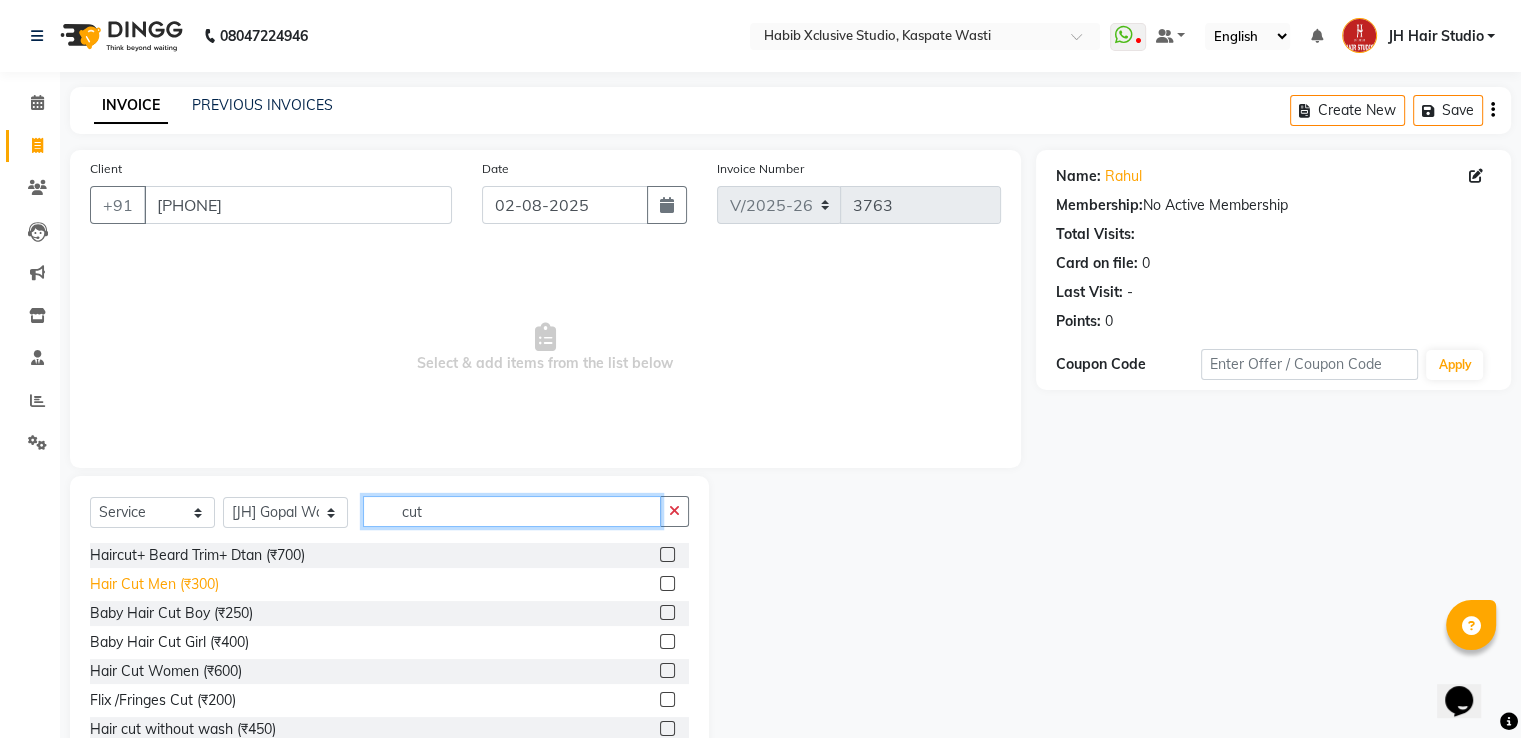 type on "cut" 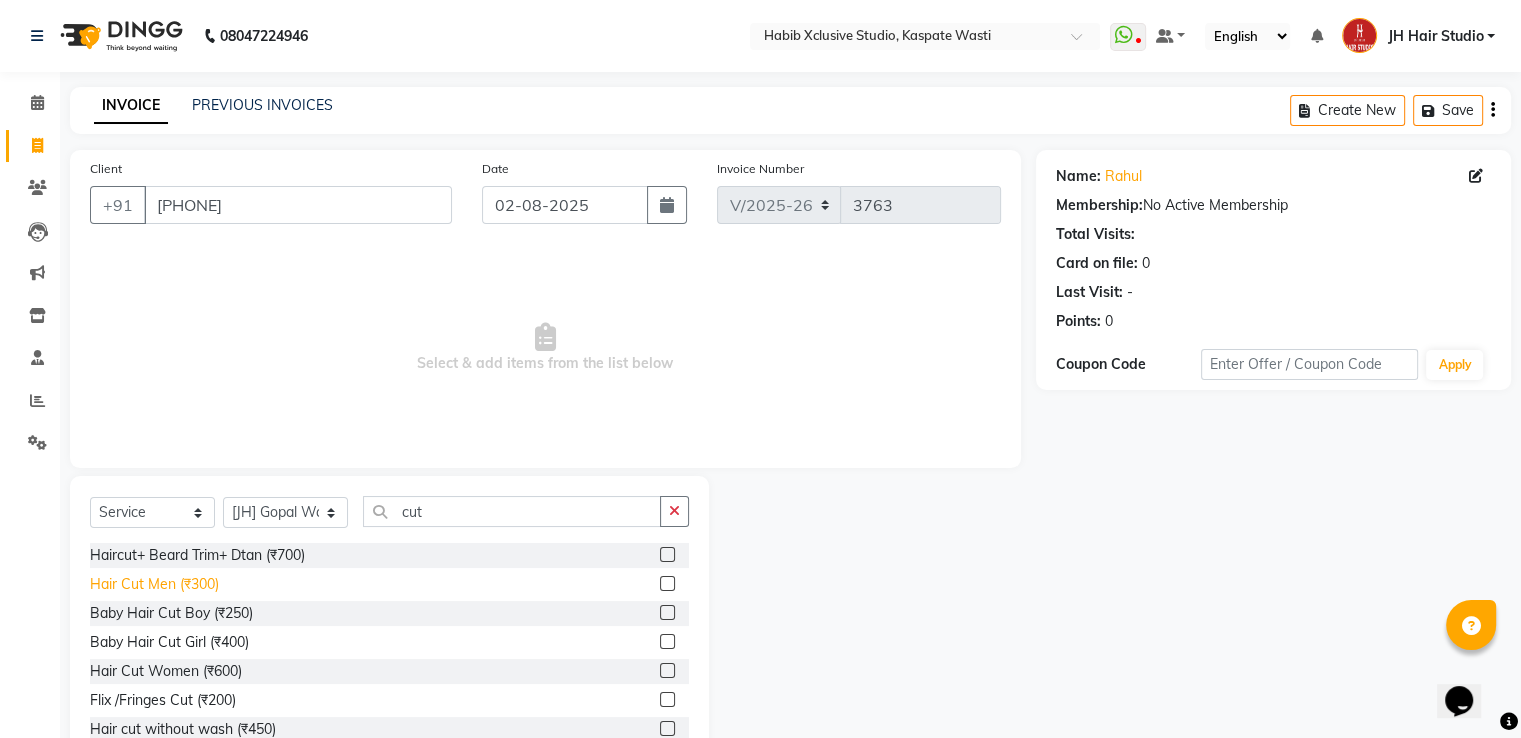 click on "Hair Cut Men (₹300)" 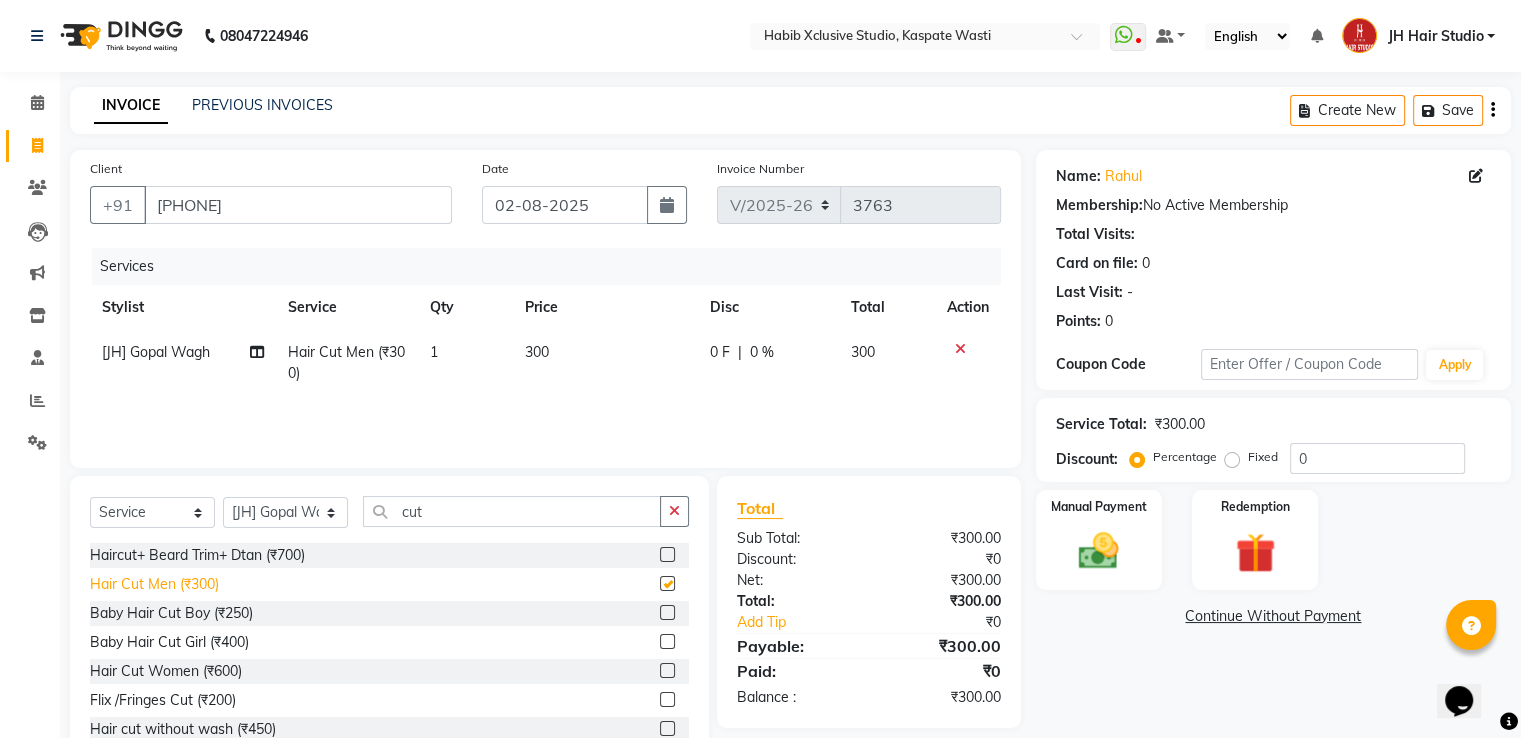 checkbox on "false" 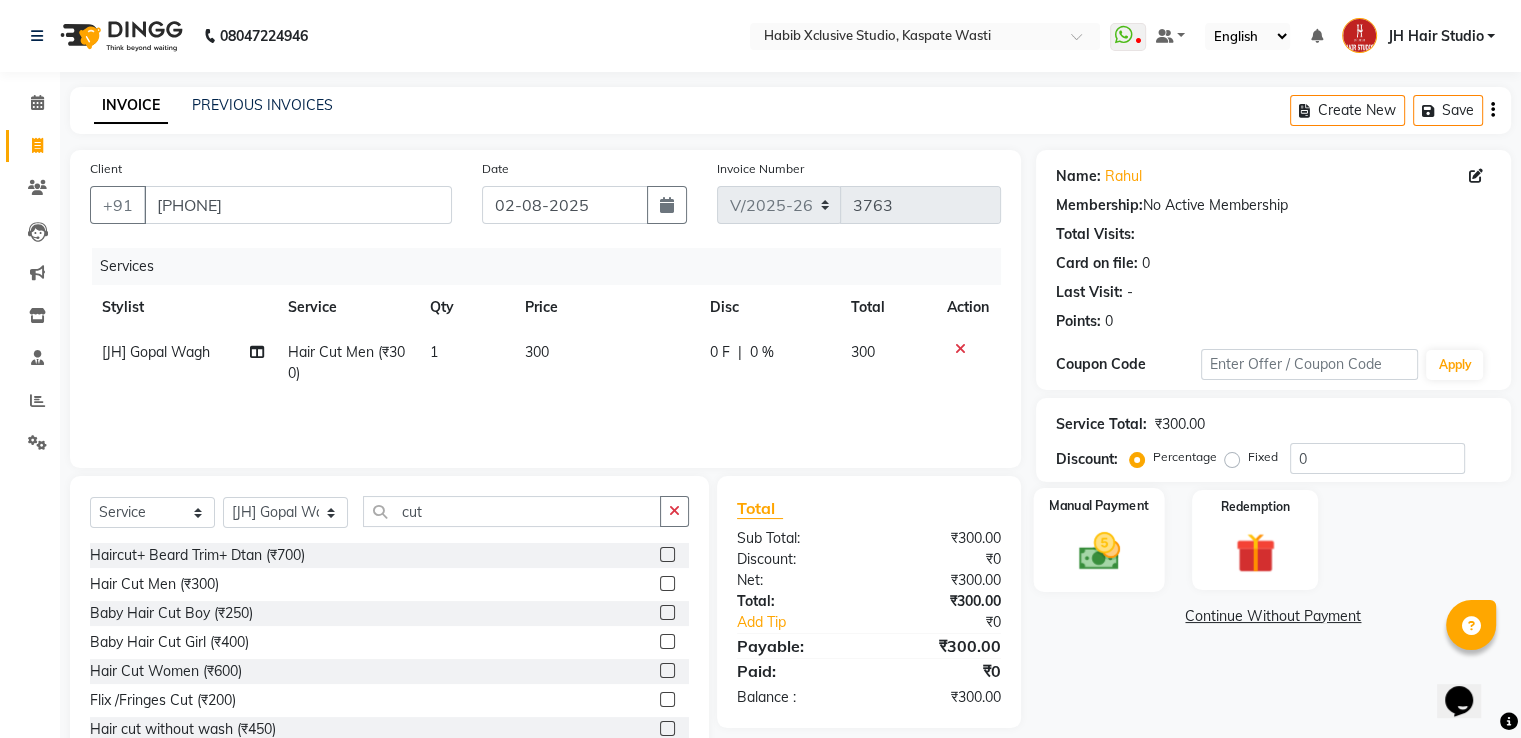 click 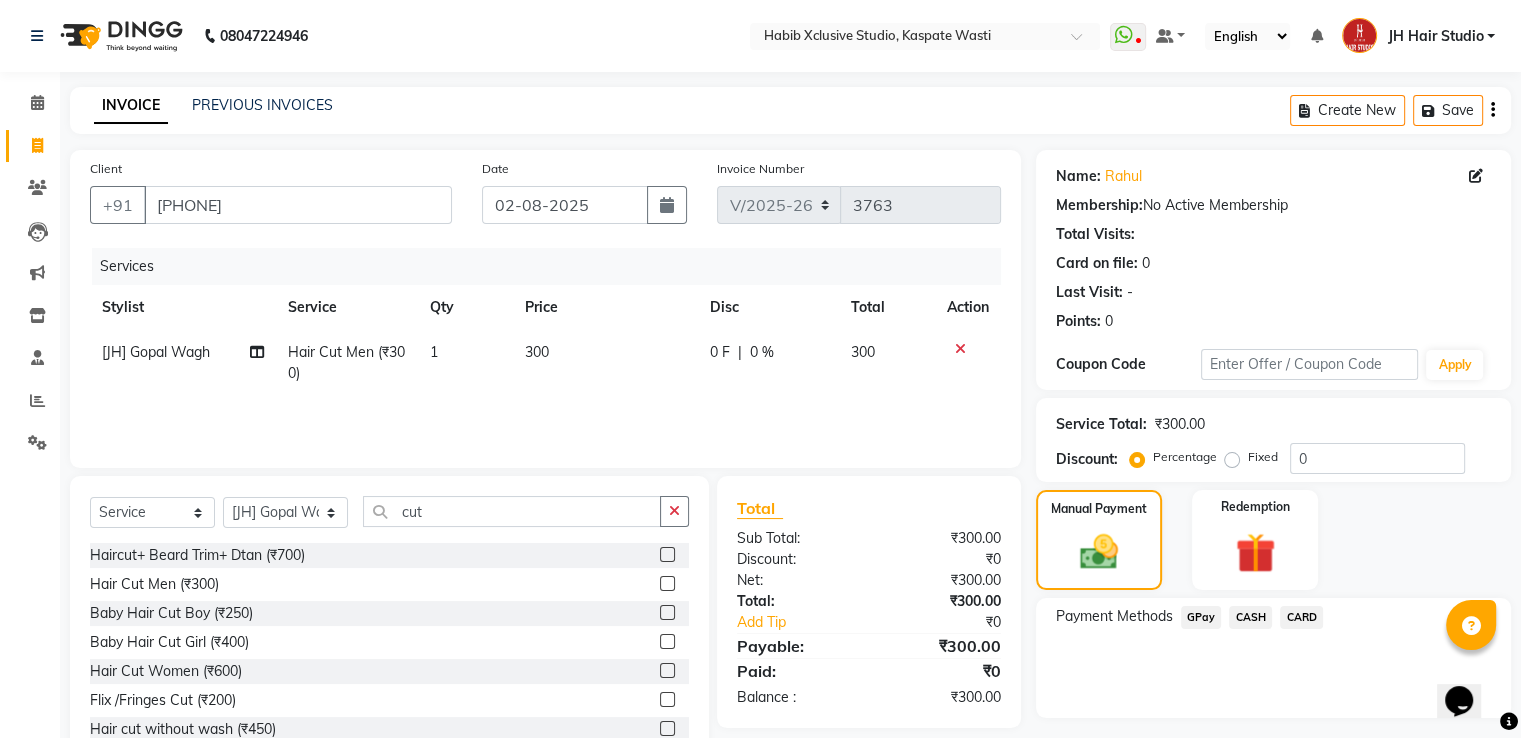 click on "GPay" 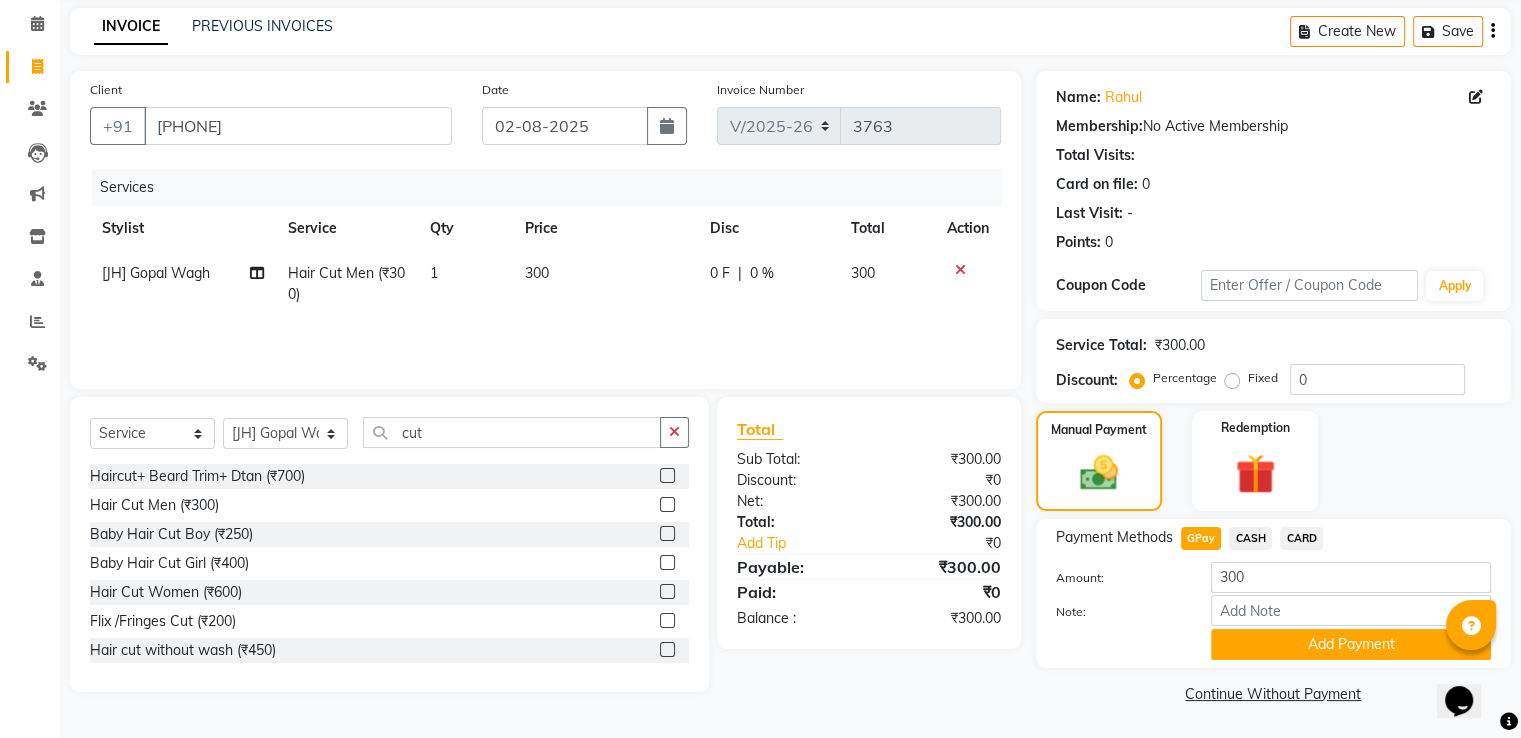 scroll, scrollTop: 81, scrollLeft: 0, axis: vertical 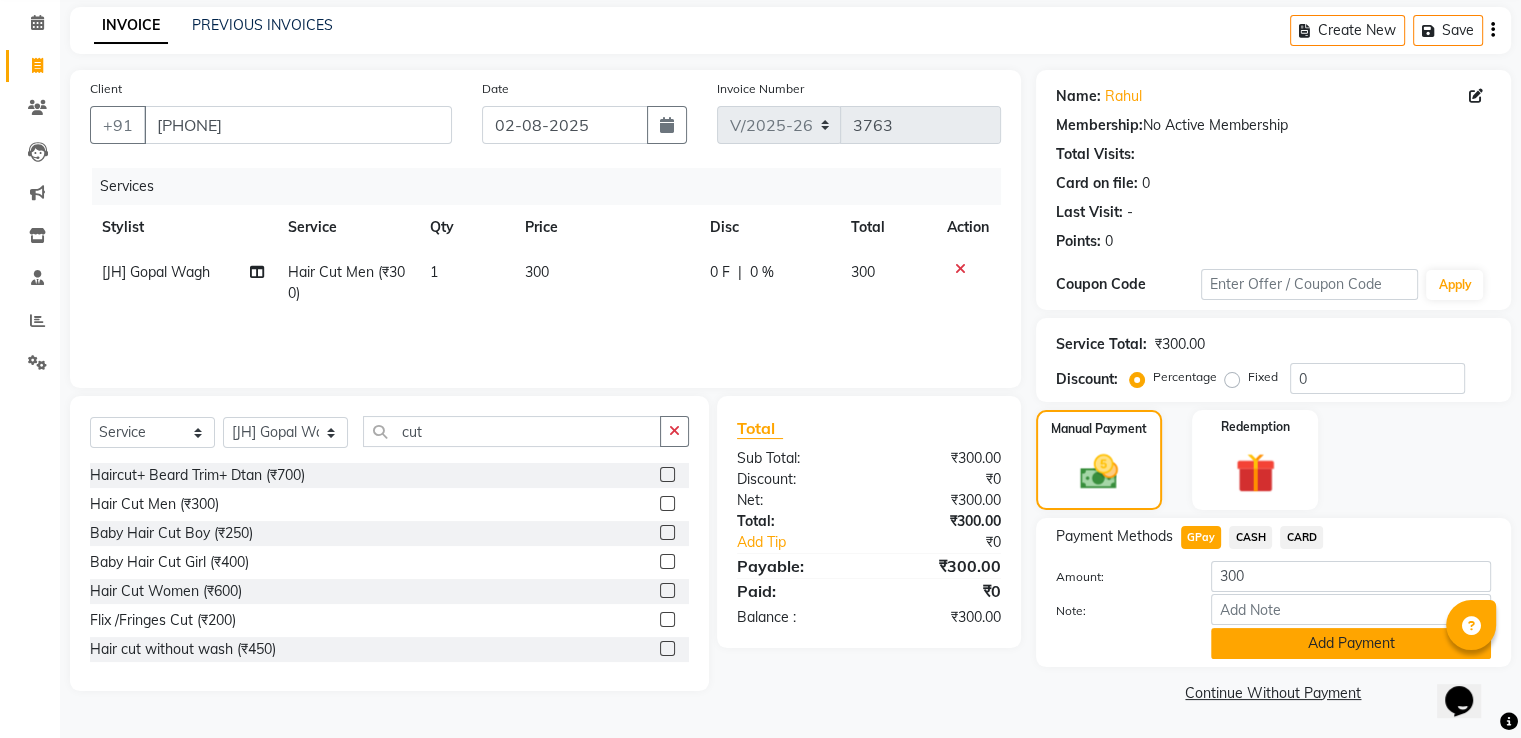 click on "Add Payment" 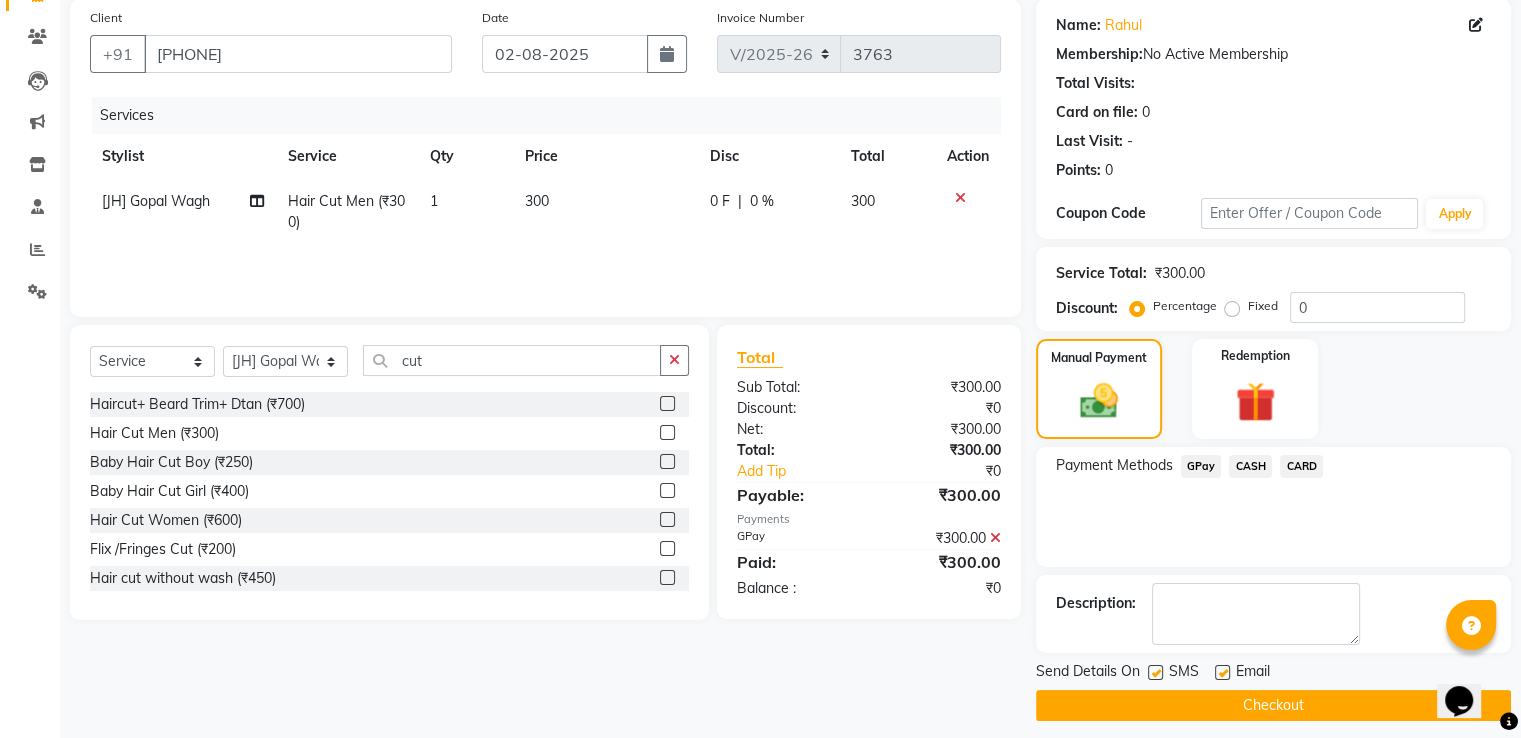 scroll, scrollTop: 163, scrollLeft: 0, axis: vertical 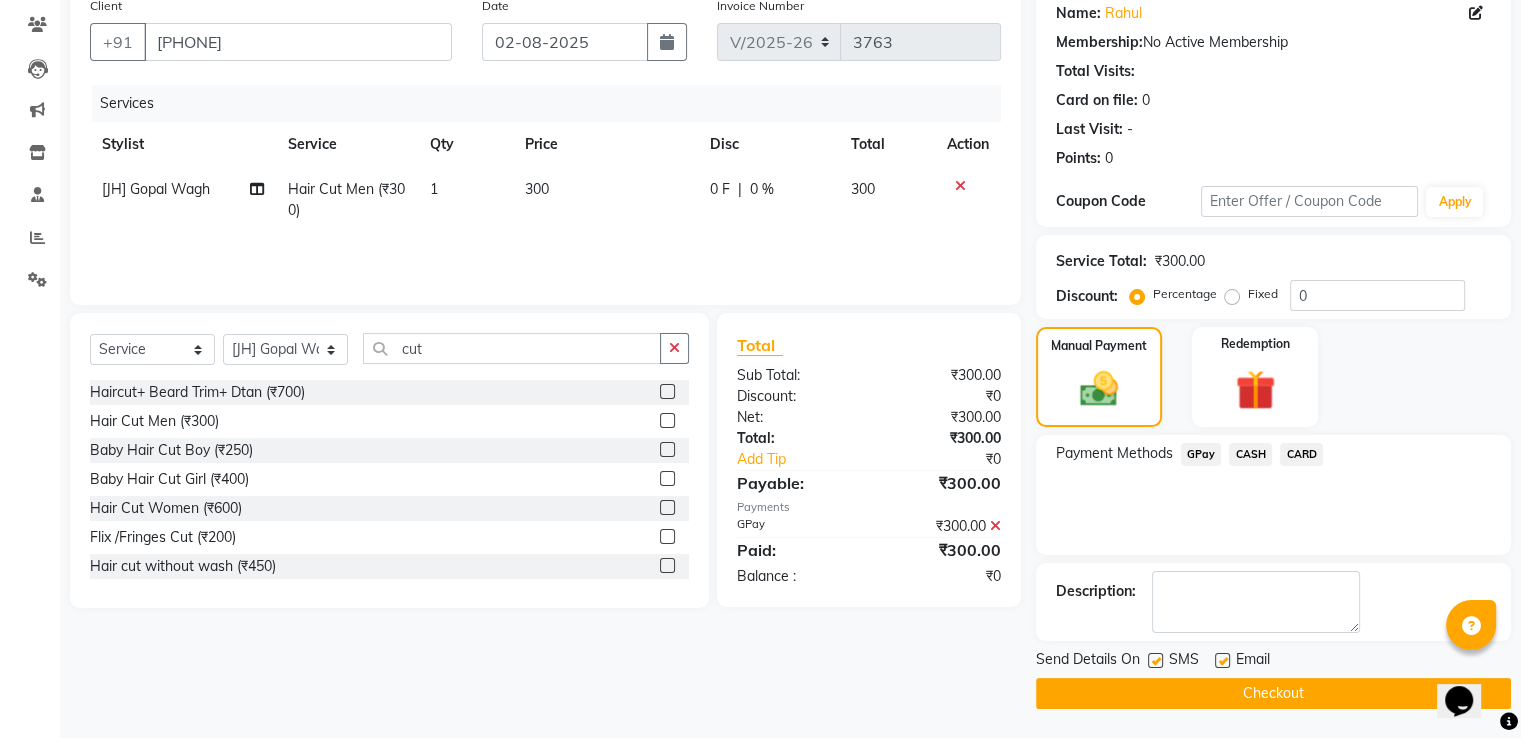 click 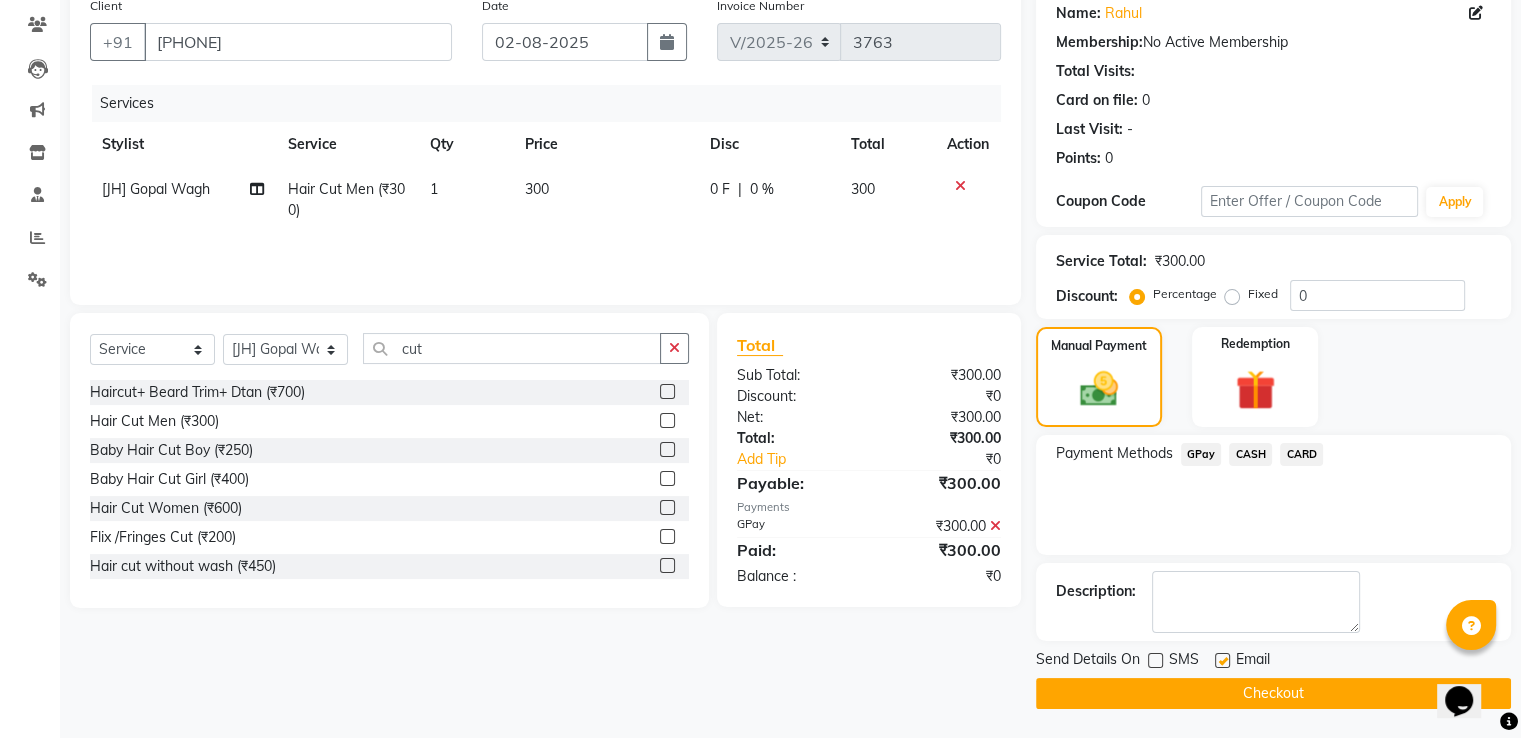 click on "Send Details On SMS Email  Checkout" 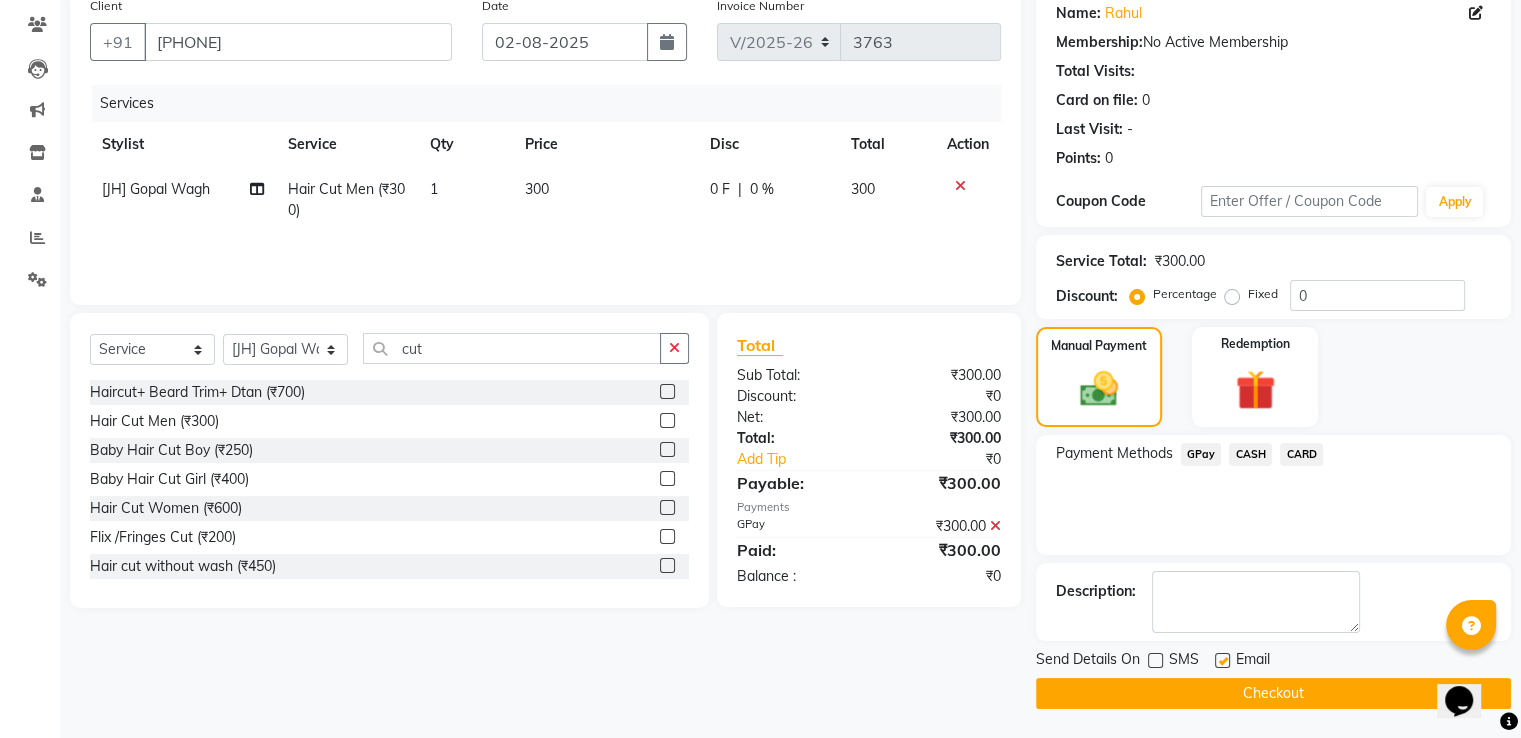 click on "Checkout" 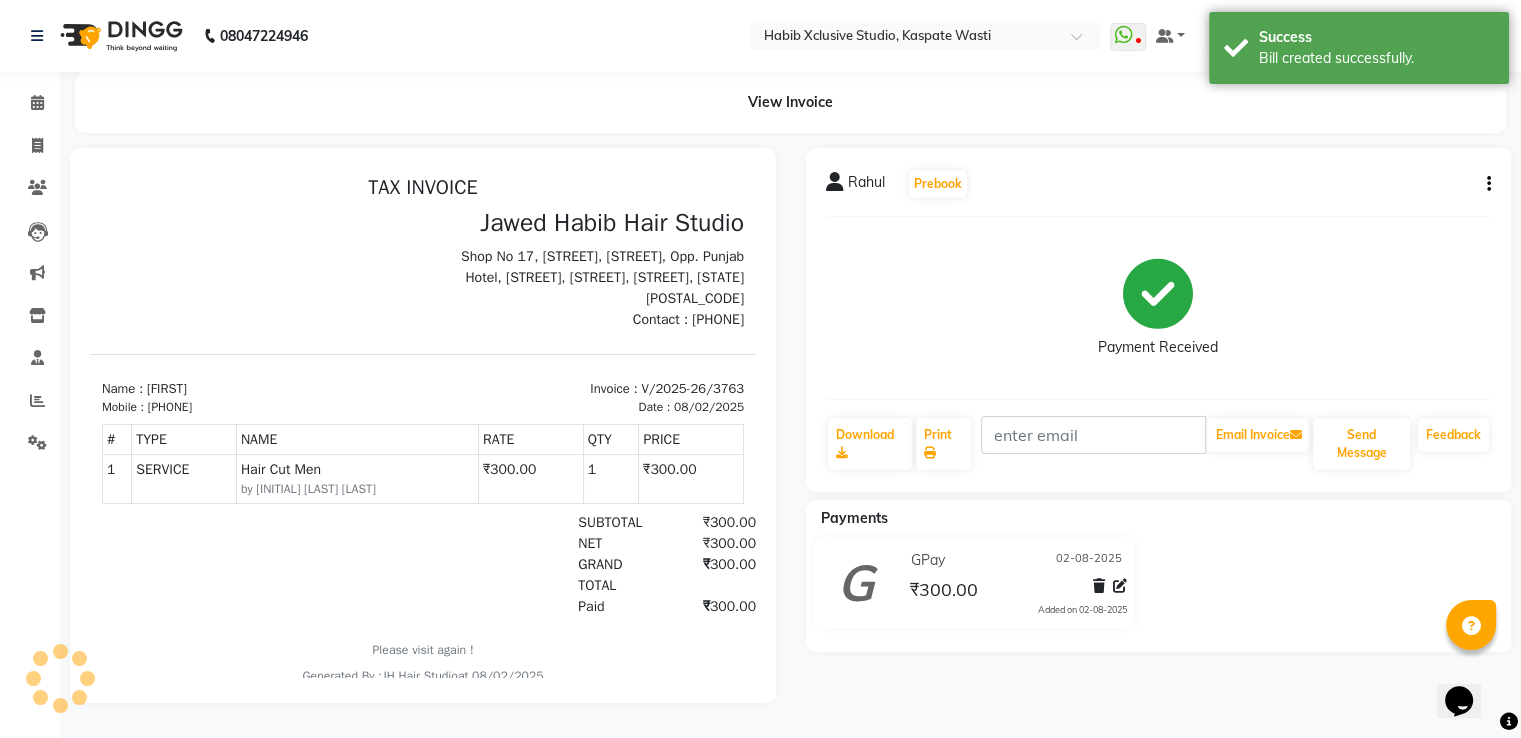 scroll, scrollTop: 0, scrollLeft: 0, axis: both 